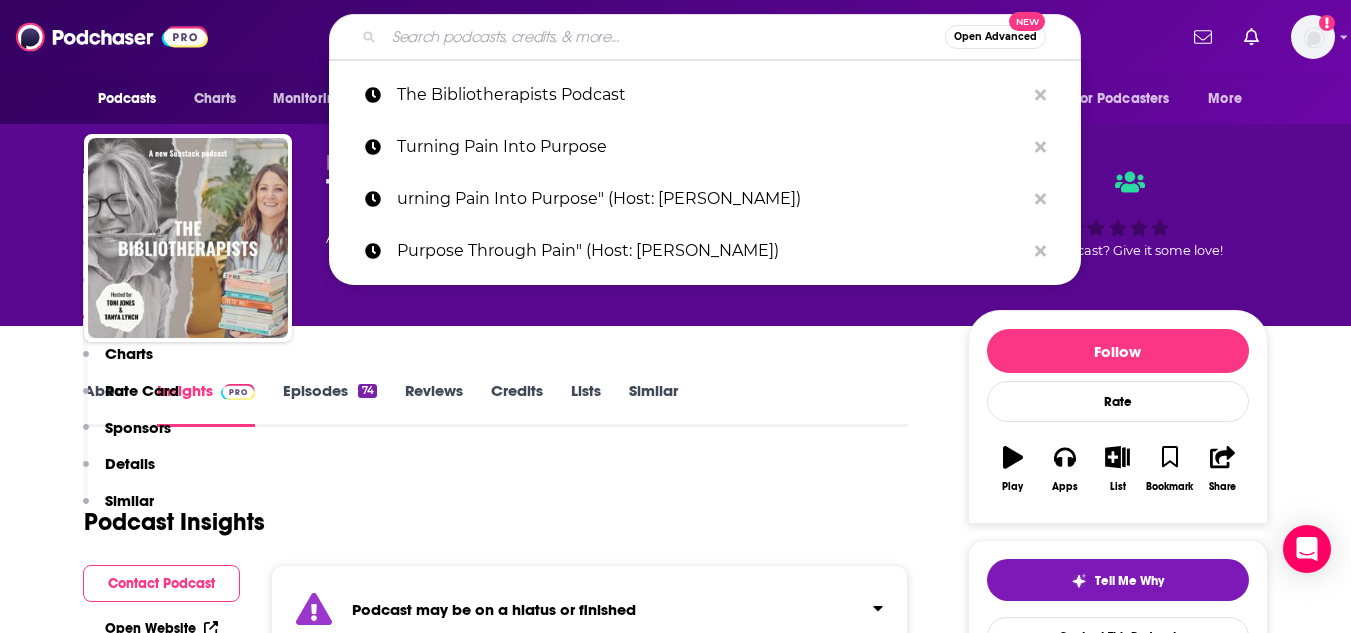 scroll, scrollTop: 1654, scrollLeft: 0, axis: vertical 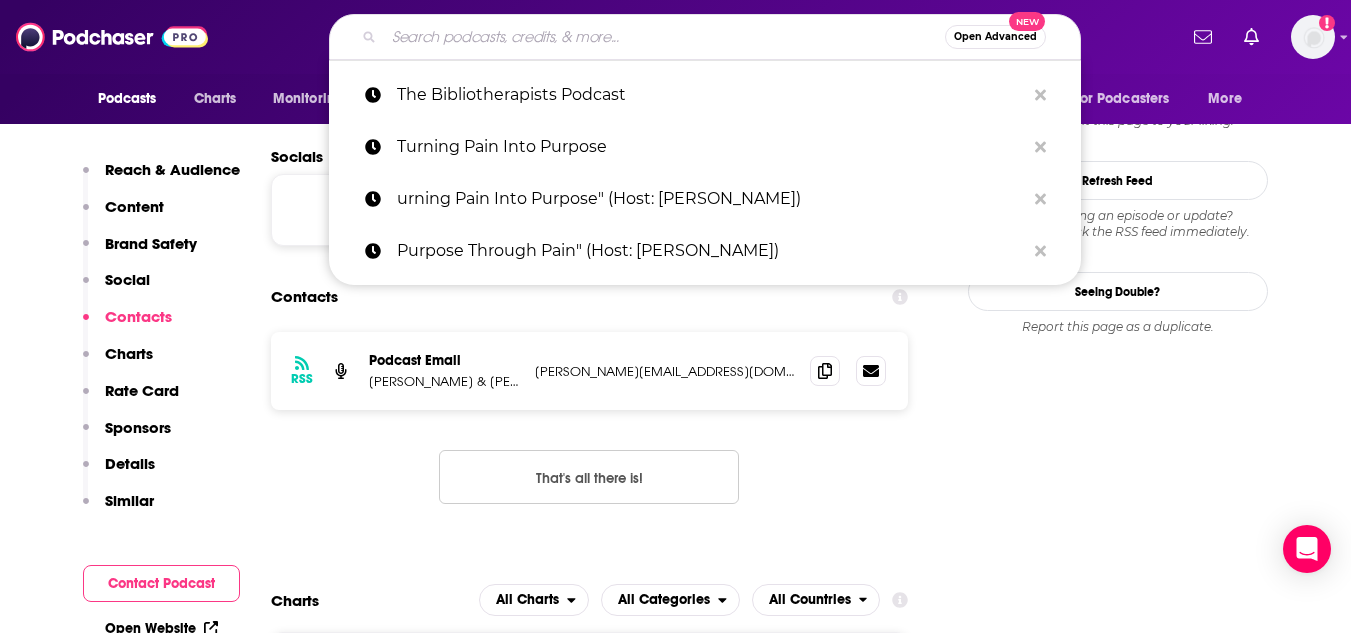 type on "All Things Sustainable" 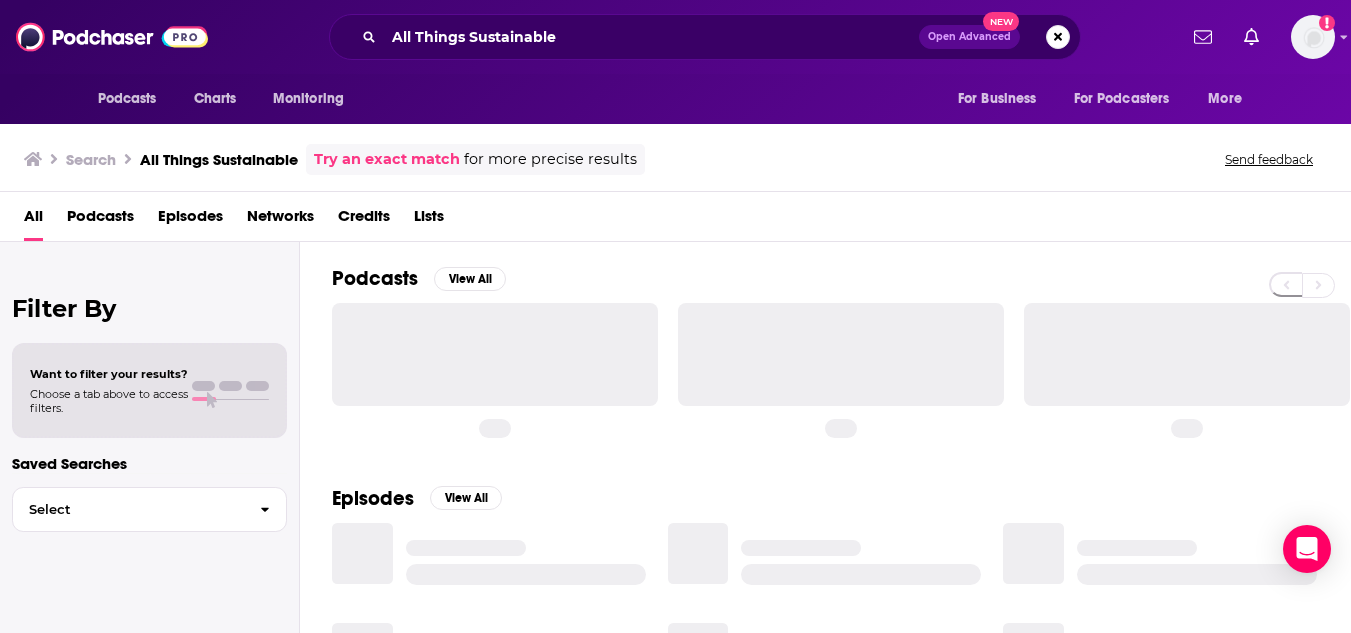 scroll, scrollTop: 0, scrollLeft: 0, axis: both 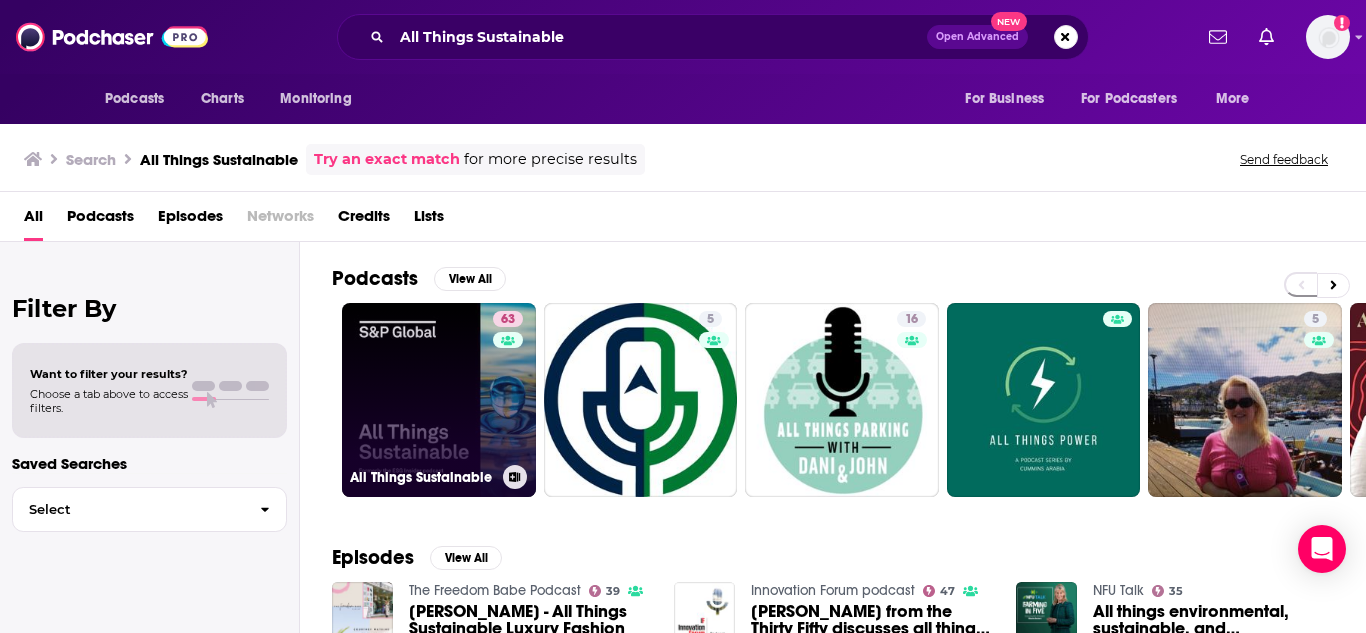 click on "63 All Things Sustainable" at bounding box center [439, 400] 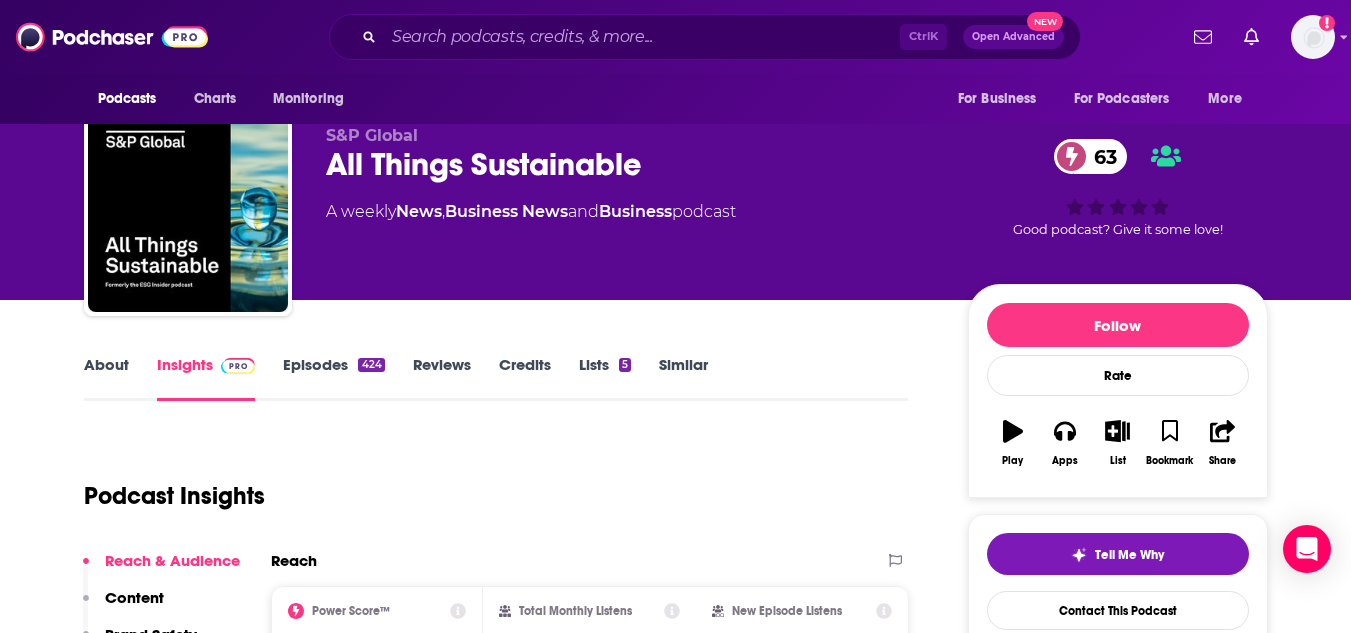 scroll, scrollTop: 300, scrollLeft: 0, axis: vertical 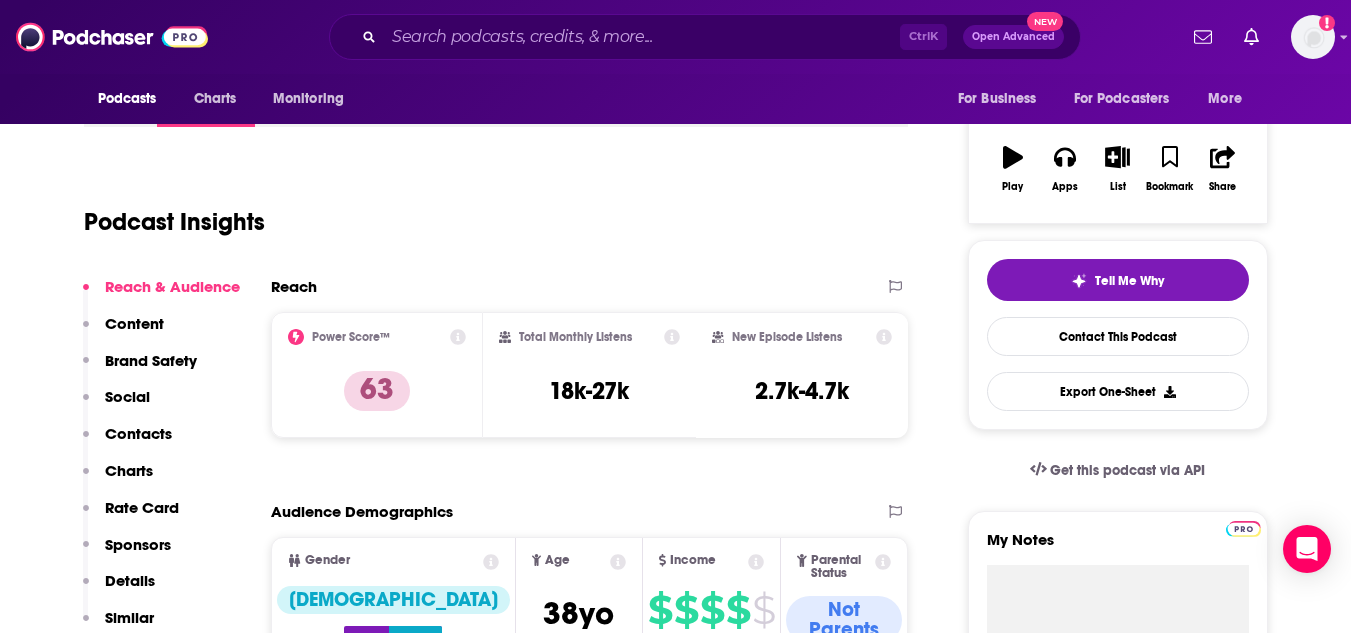 drag, startPoint x: 145, startPoint y: 434, endPoint x: 200, endPoint y: 432, distance: 55.03635 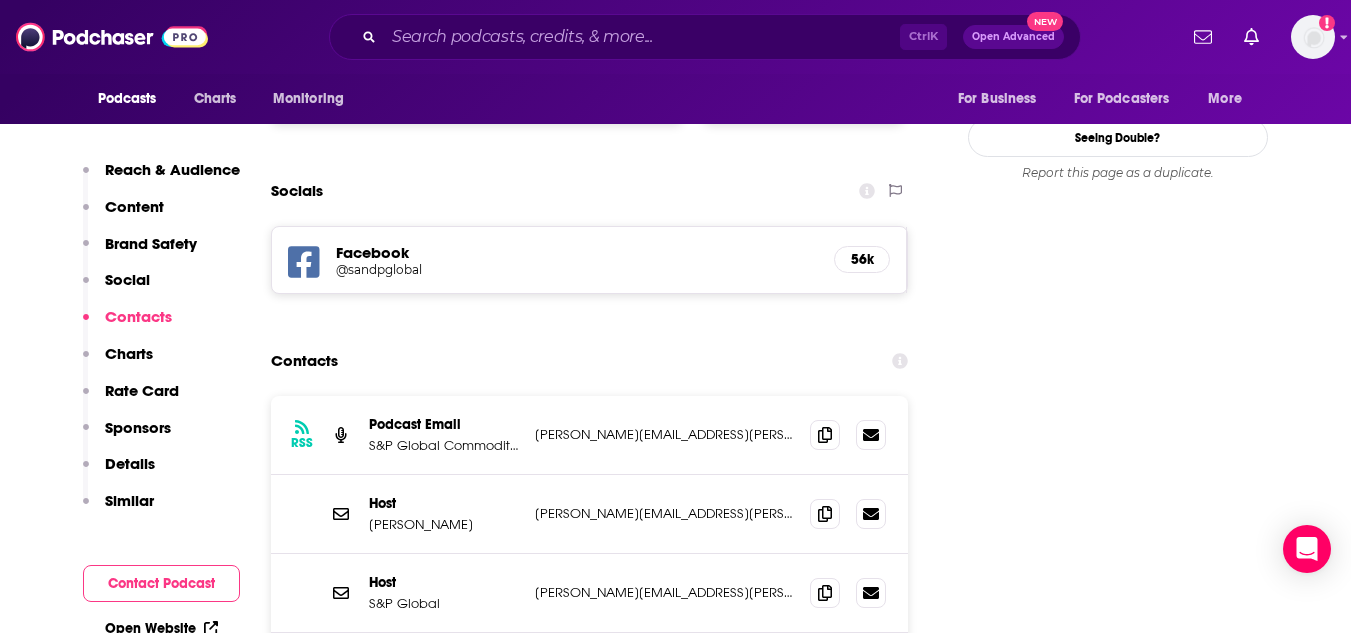 scroll, scrollTop: 2170, scrollLeft: 0, axis: vertical 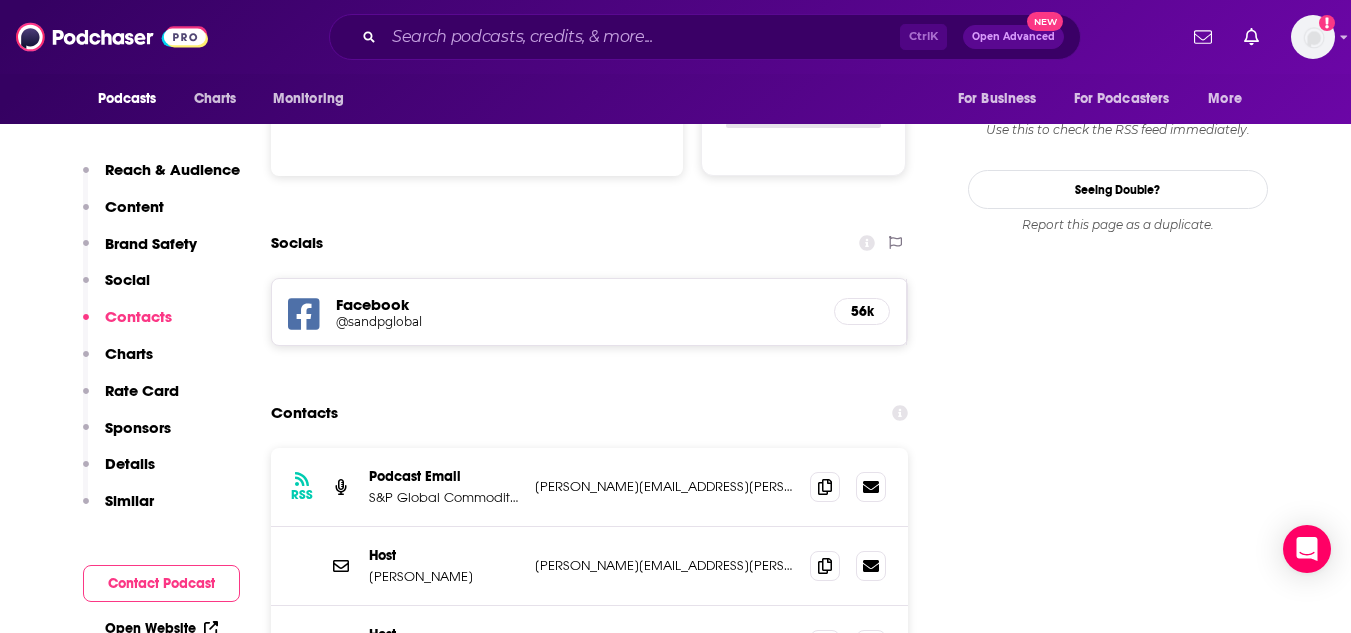 drag, startPoint x: 665, startPoint y: 368, endPoint x: 577, endPoint y: 362, distance: 88.20431 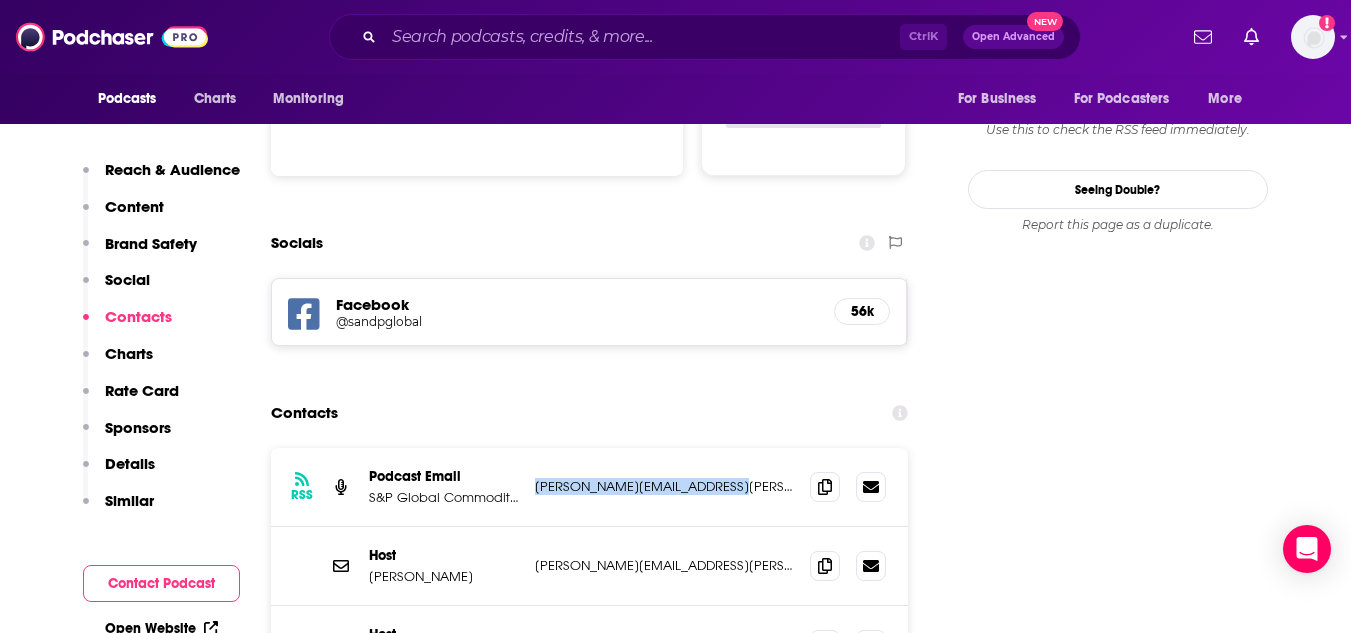 drag, startPoint x: 753, startPoint y: 370, endPoint x: 590, endPoint y: 368, distance: 163.01227 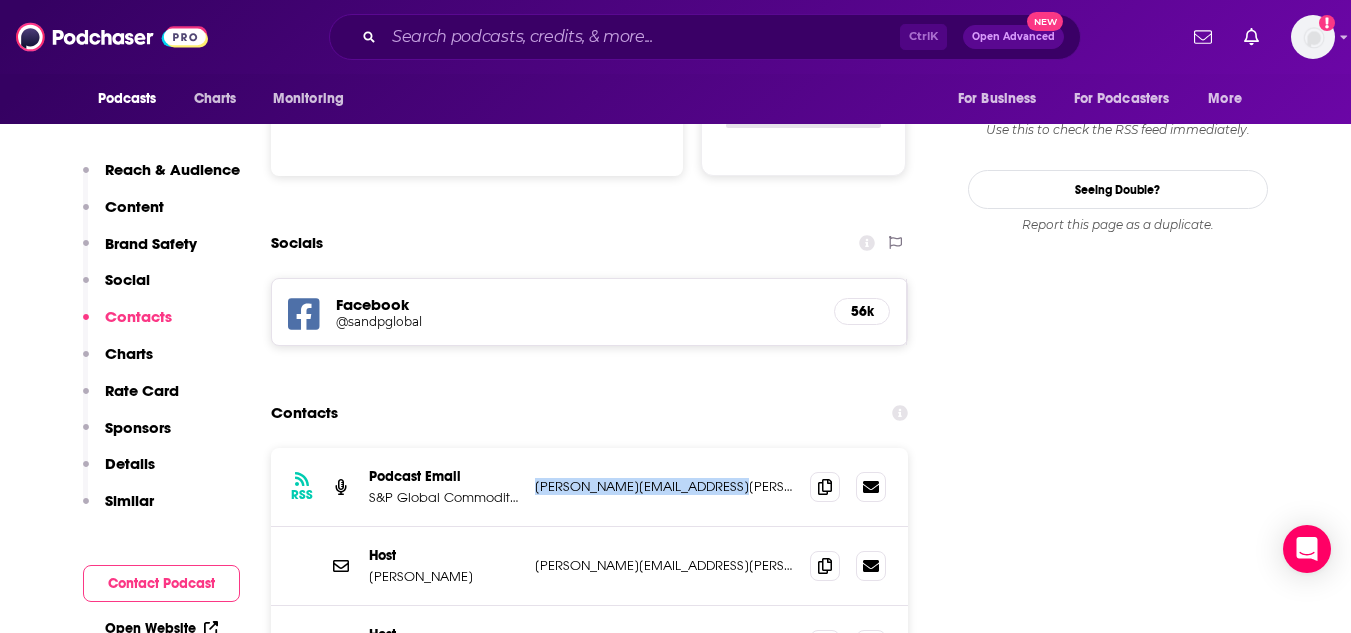 drag, startPoint x: 597, startPoint y: 368, endPoint x: 747, endPoint y: 337, distance: 153.16985 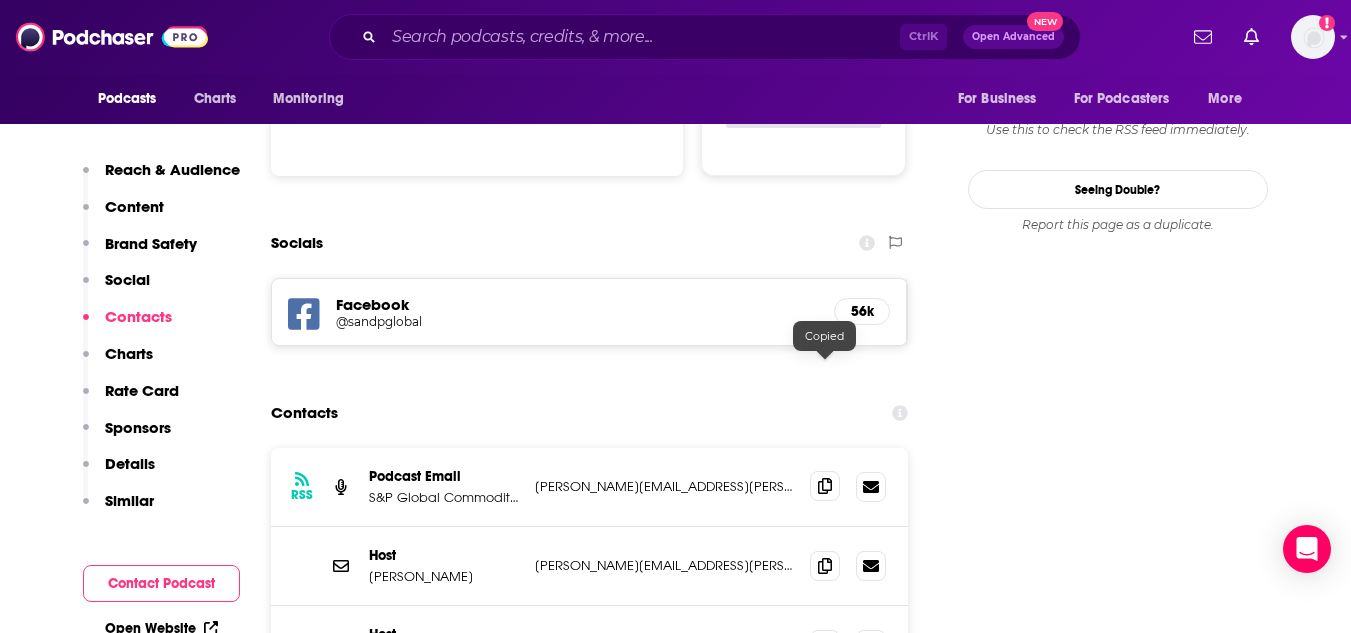click 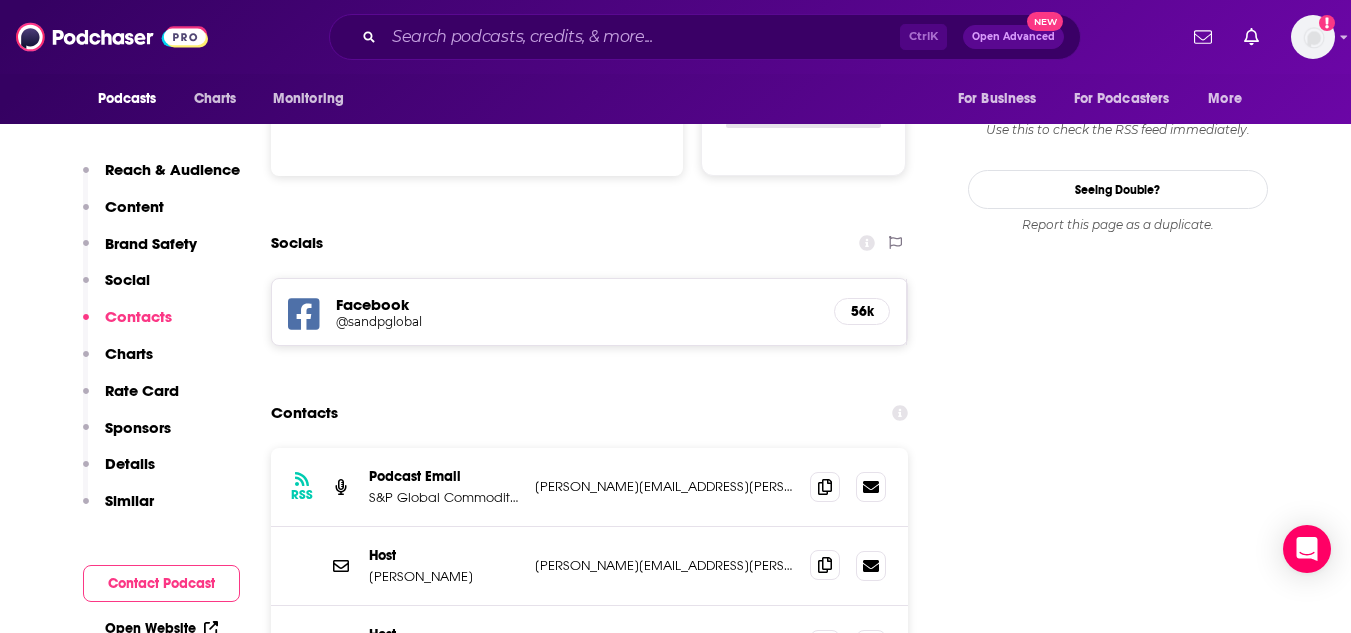 drag, startPoint x: 650, startPoint y: 450, endPoint x: 829, endPoint y: 452, distance: 179.01117 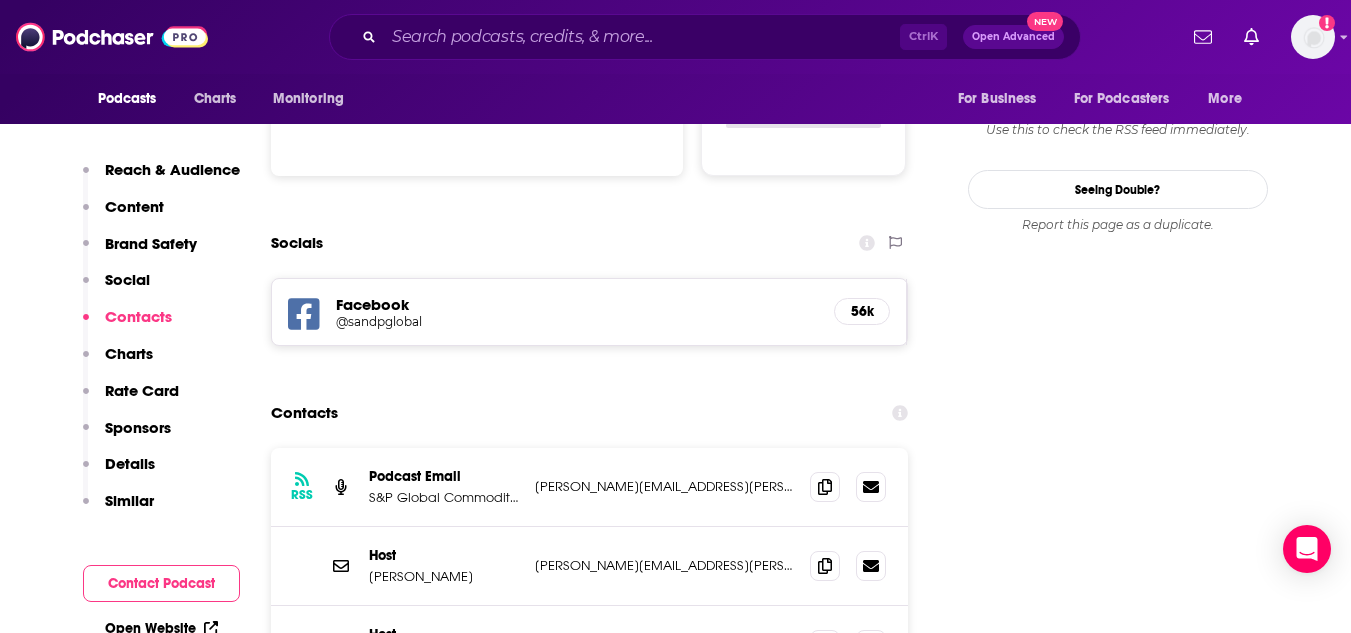 scroll, scrollTop: 2270, scrollLeft: 0, axis: vertical 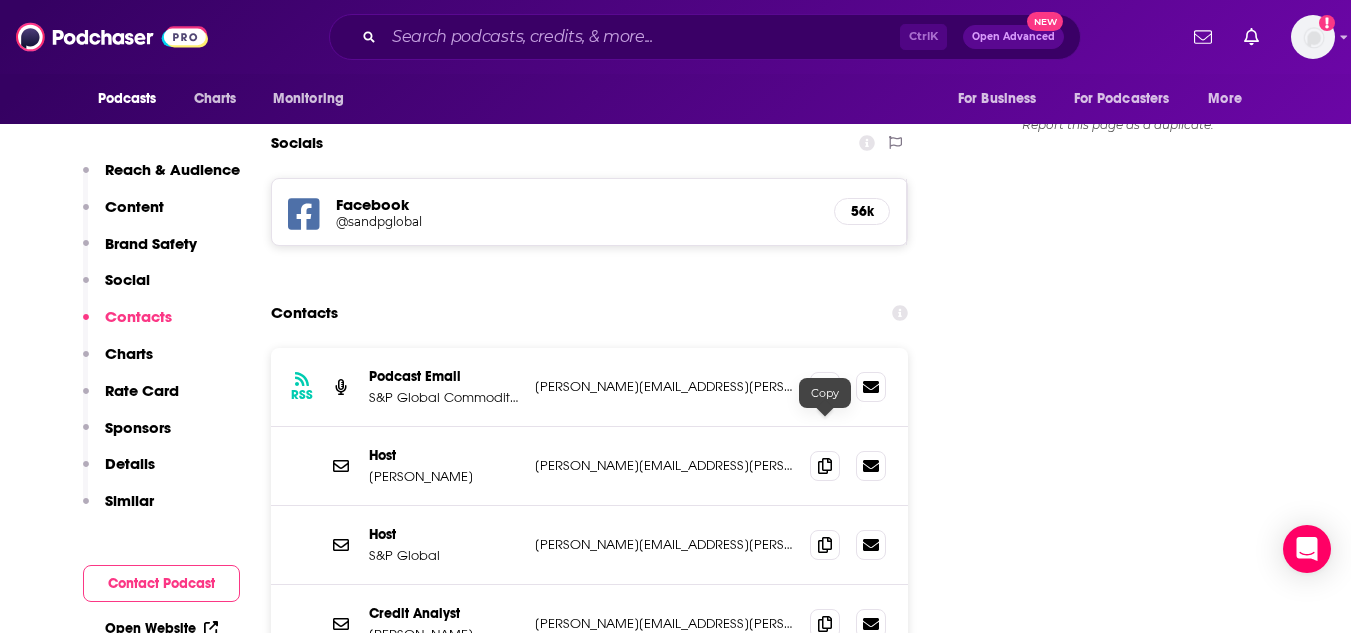 drag, startPoint x: 827, startPoint y: 425, endPoint x: 841, endPoint y: 426, distance: 14.035668 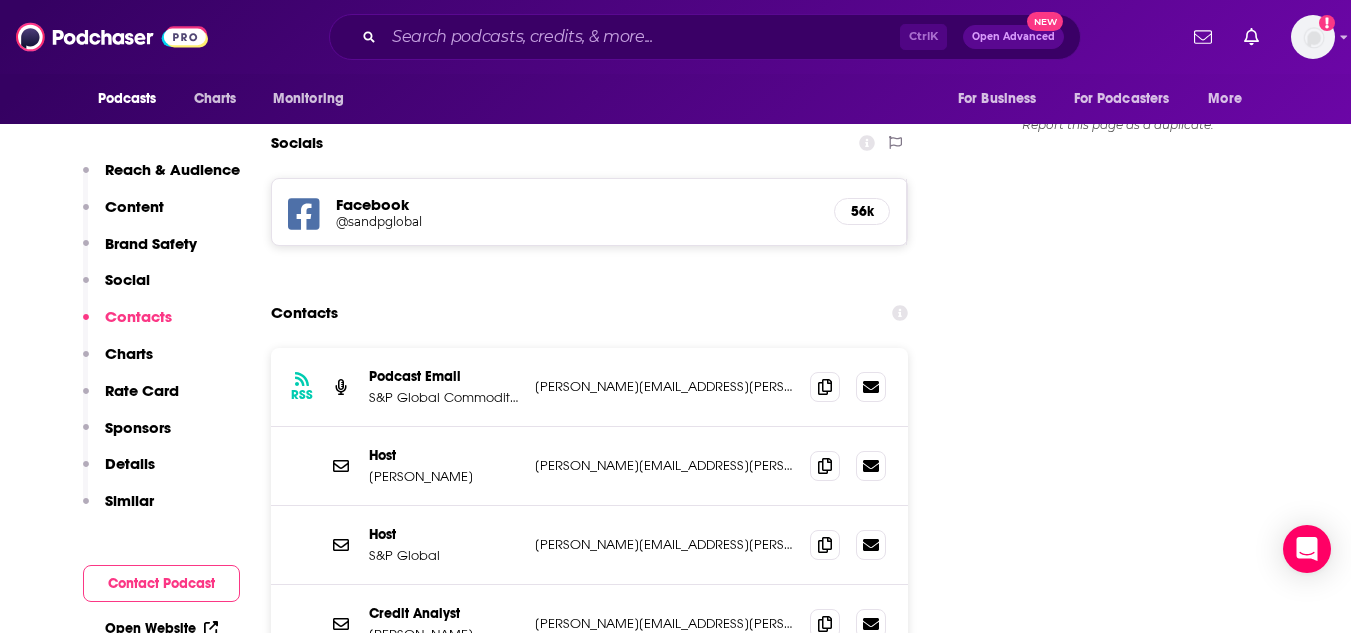 scroll, scrollTop: 2370, scrollLeft: 0, axis: vertical 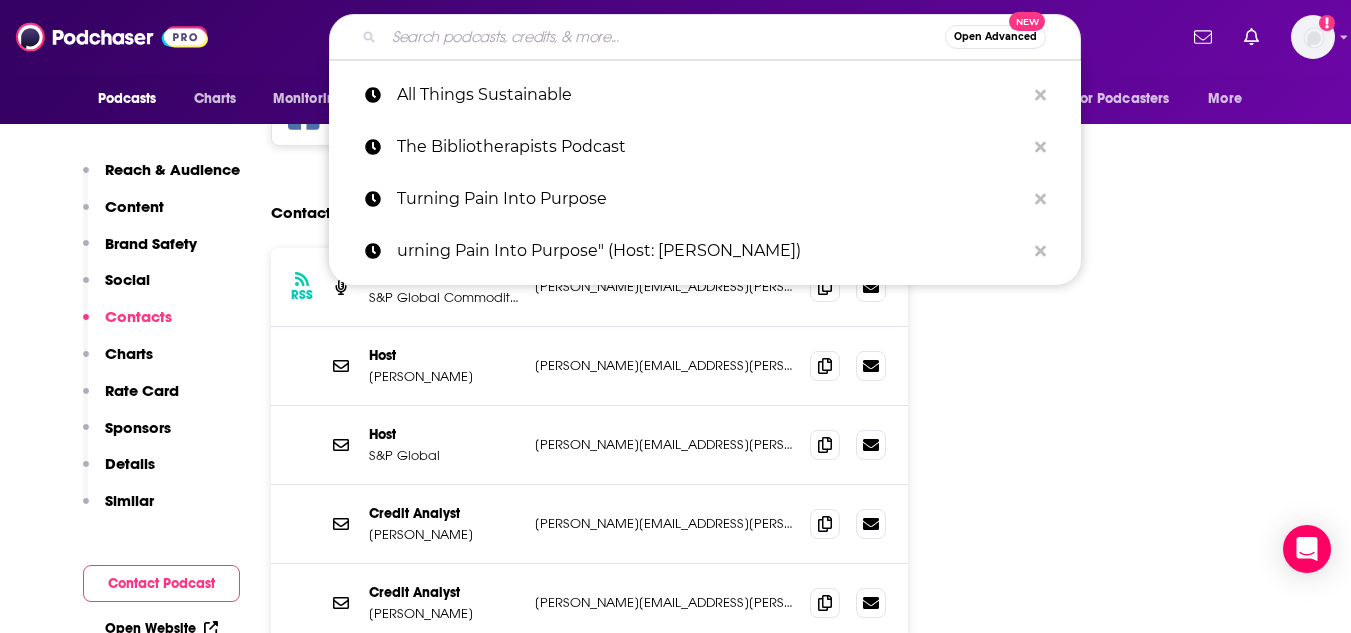 click at bounding box center [664, 37] 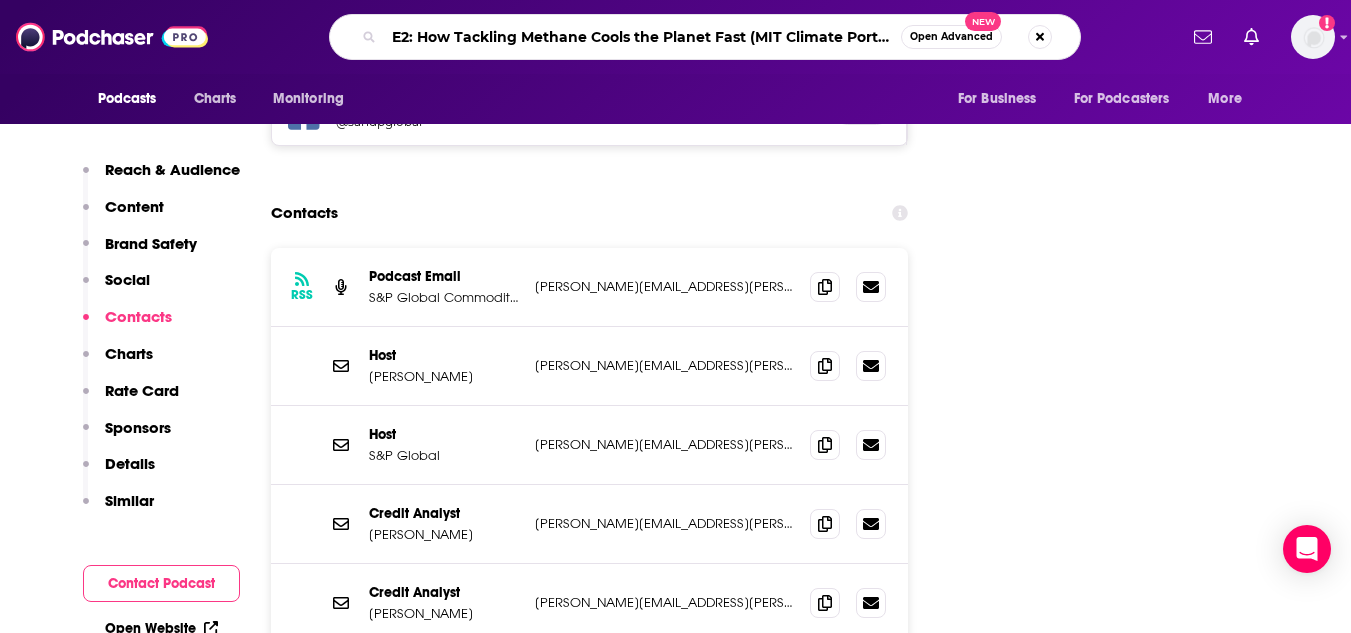 scroll, scrollTop: 0, scrollLeft: 3, axis: horizontal 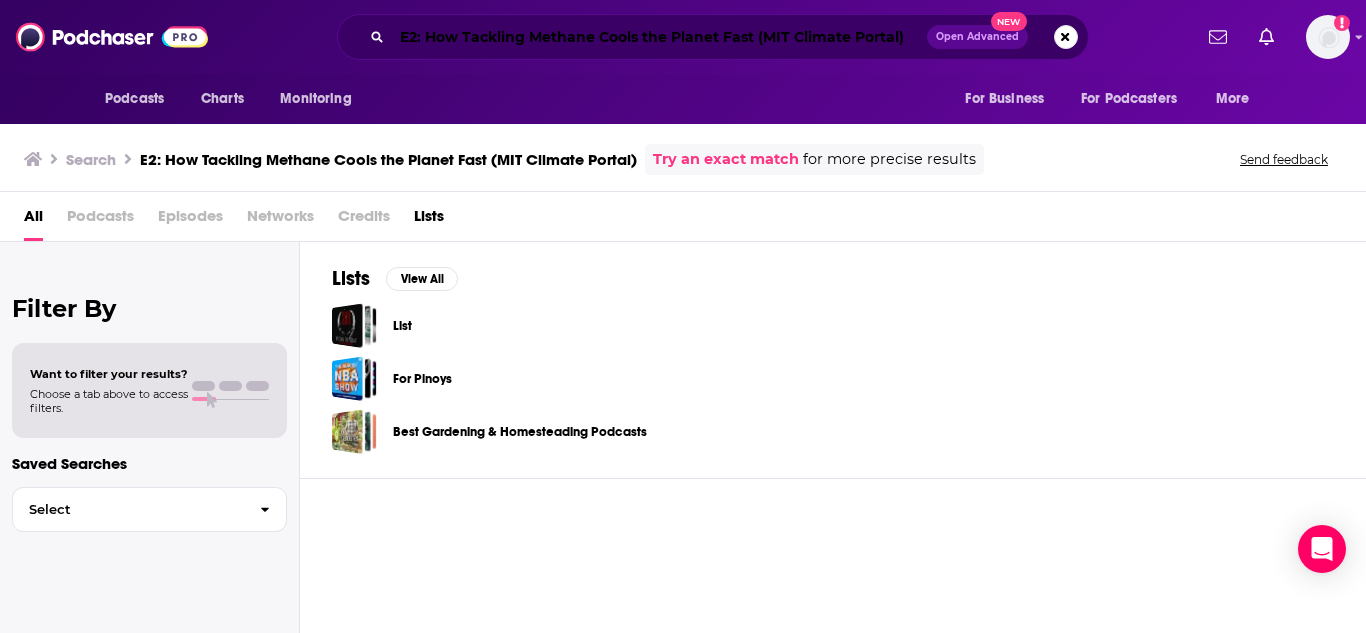 click on "E2: How Tackling Methane Cools the Planet Fast (MIT Climate Portal) Open Advanced New" at bounding box center [713, 37] 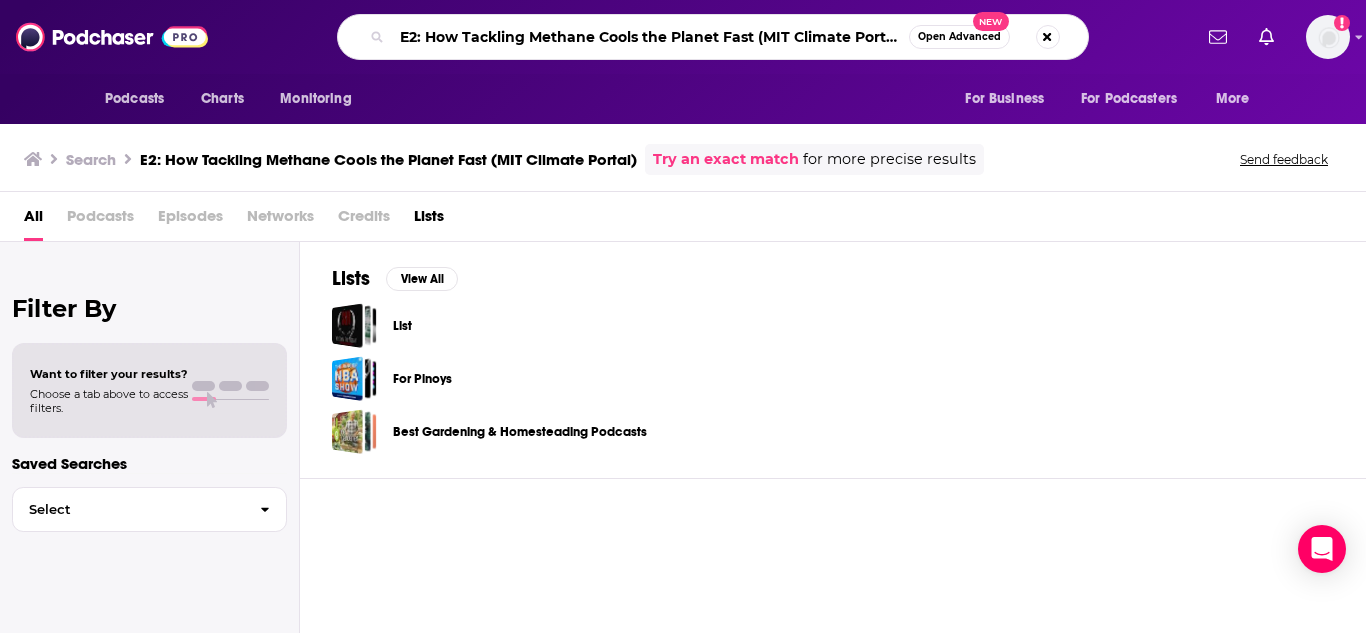 drag, startPoint x: 762, startPoint y: 36, endPoint x: 353, endPoint y: 32, distance: 409.01956 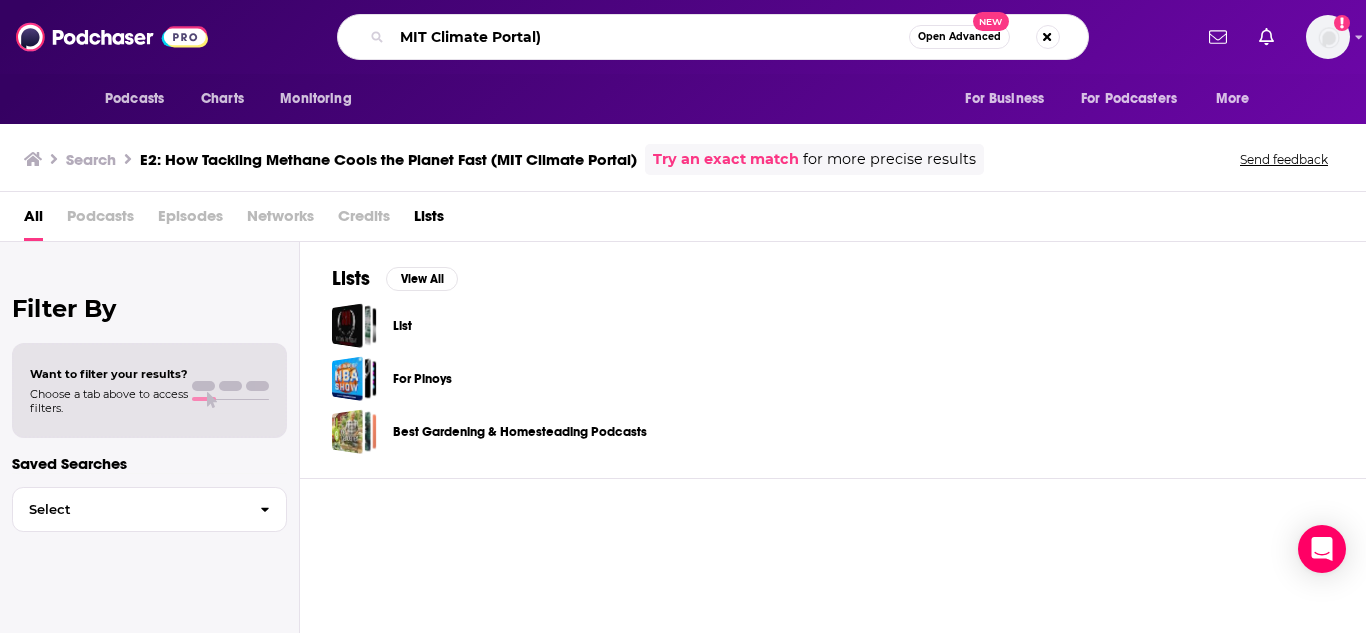 click on "MIT Climate Portal)" at bounding box center (650, 37) 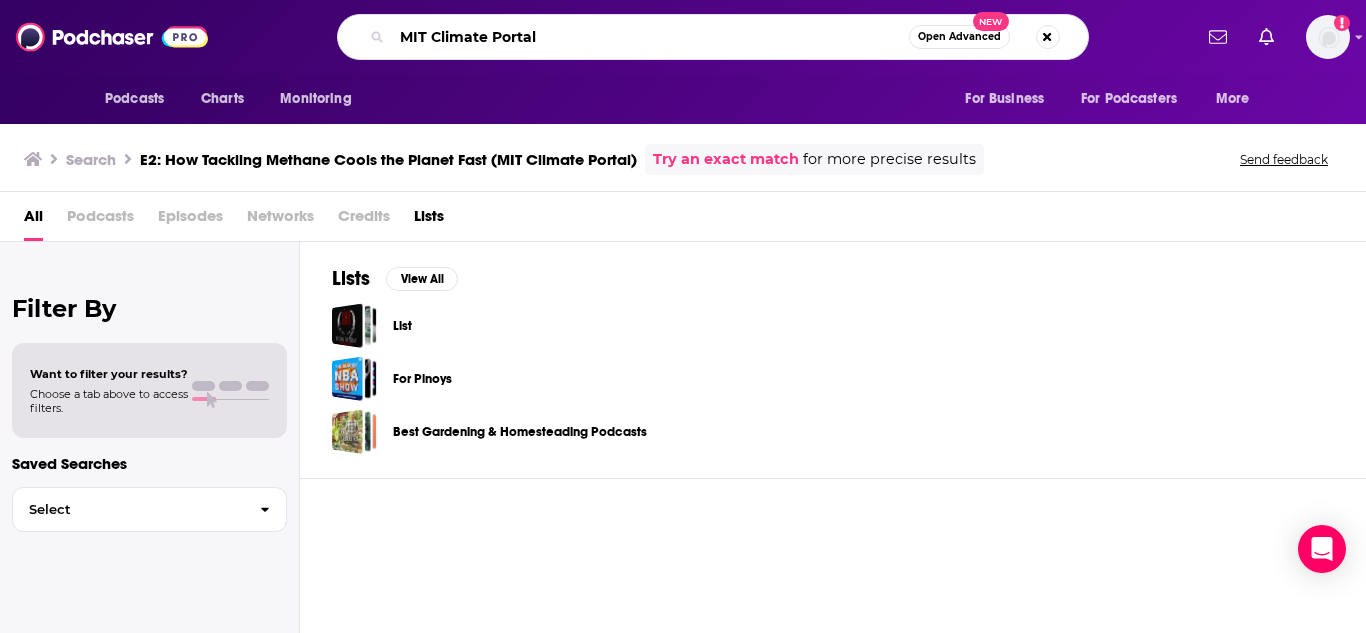 type on "MIT Climate Portal" 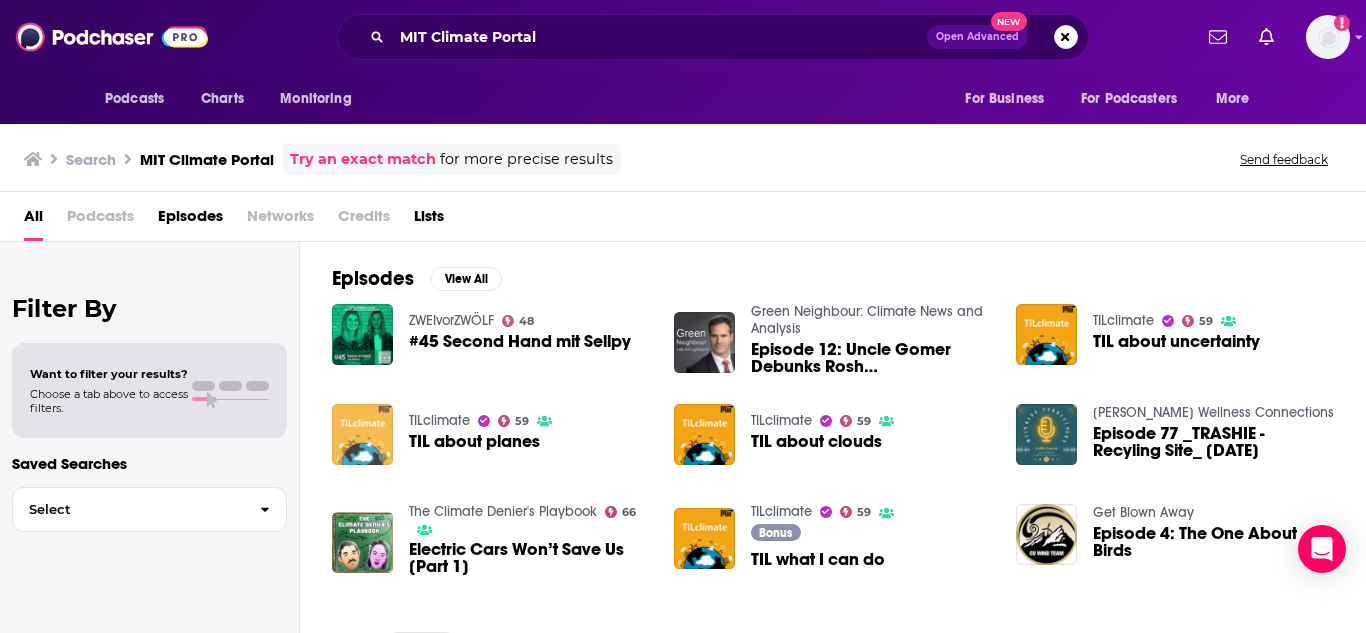 click at bounding box center (362, 434) 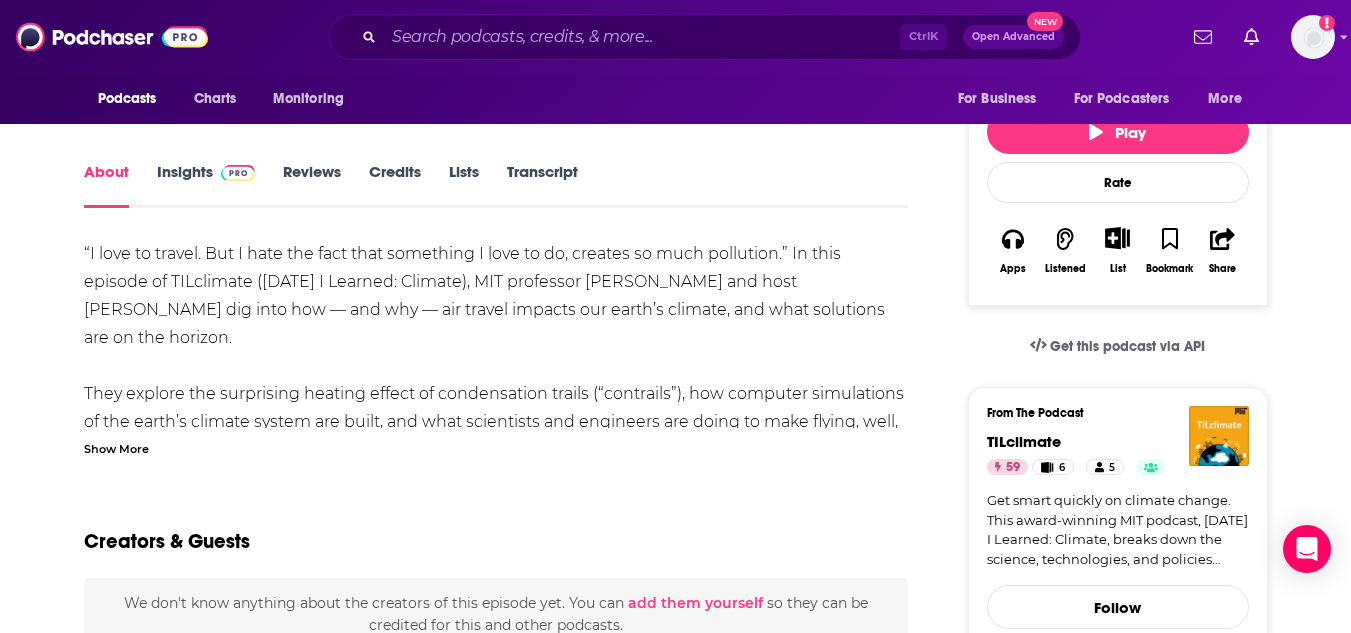 scroll, scrollTop: 100, scrollLeft: 0, axis: vertical 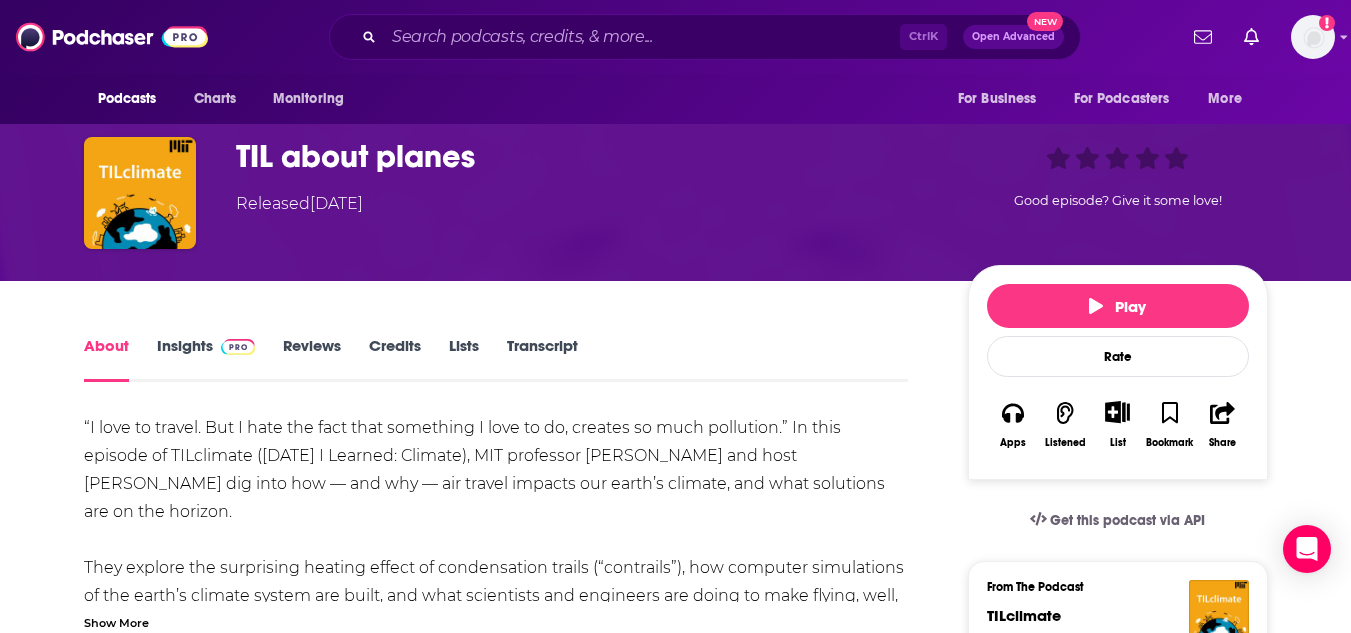 click on "Insights" at bounding box center [206, 359] 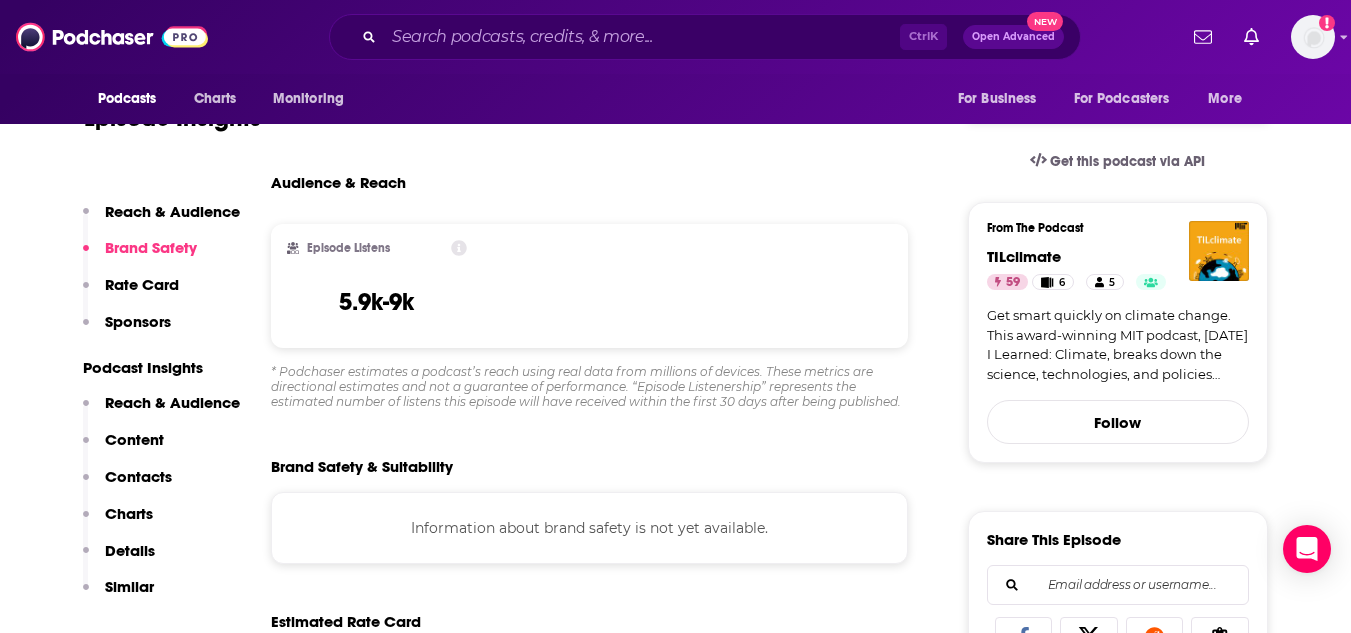 scroll, scrollTop: 600, scrollLeft: 0, axis: vertical 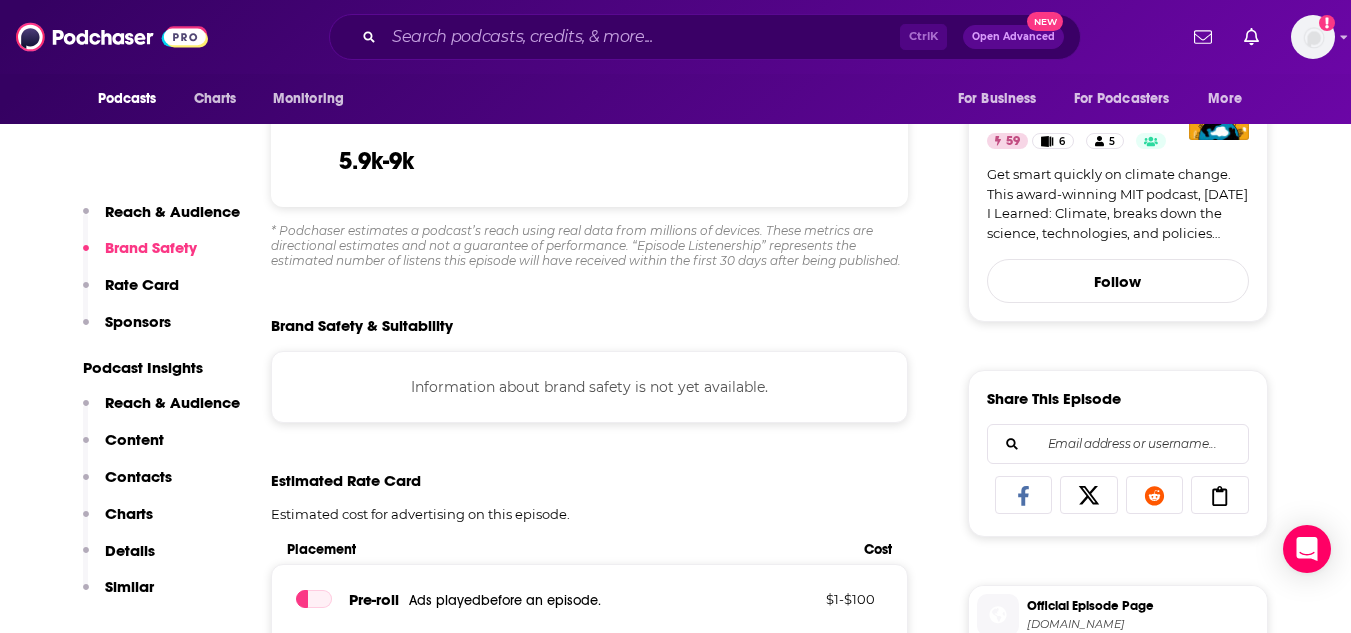 drag, startPoint x: 144, startPoint y: 473, endPoint x: 279, endPoint y: 475, distance: 135.01482 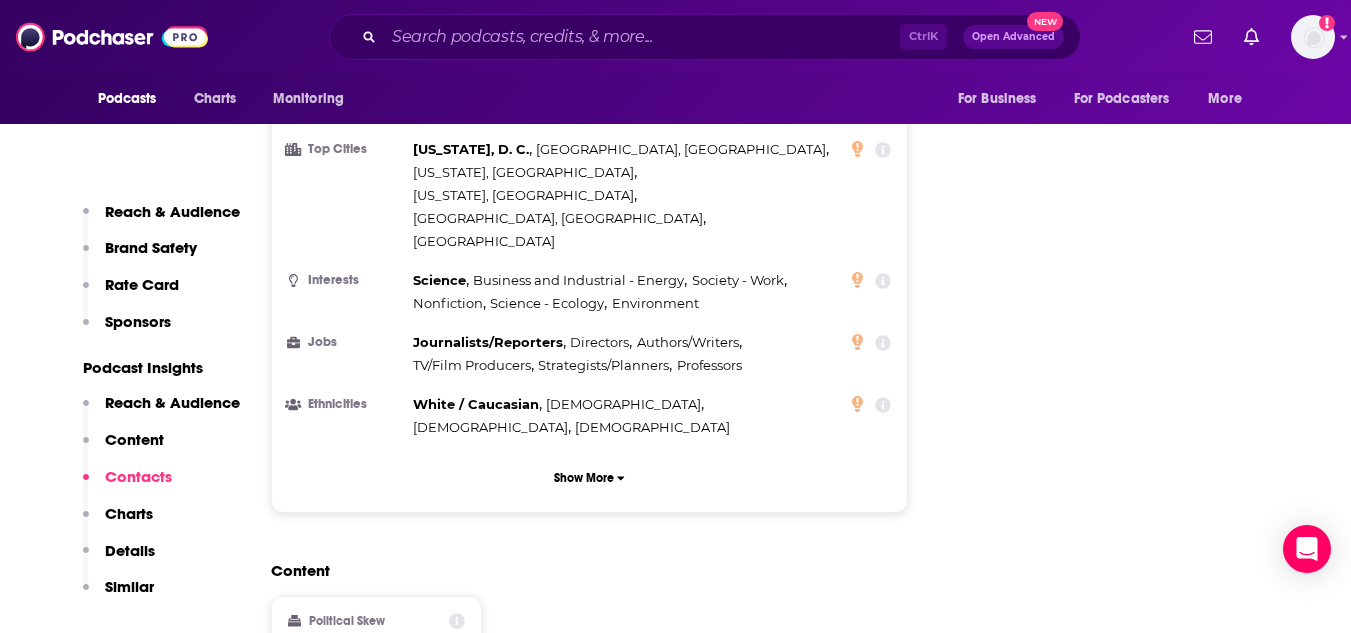 scroll, scrollTop: 2473, scrollLeft: 0, axis: vertical 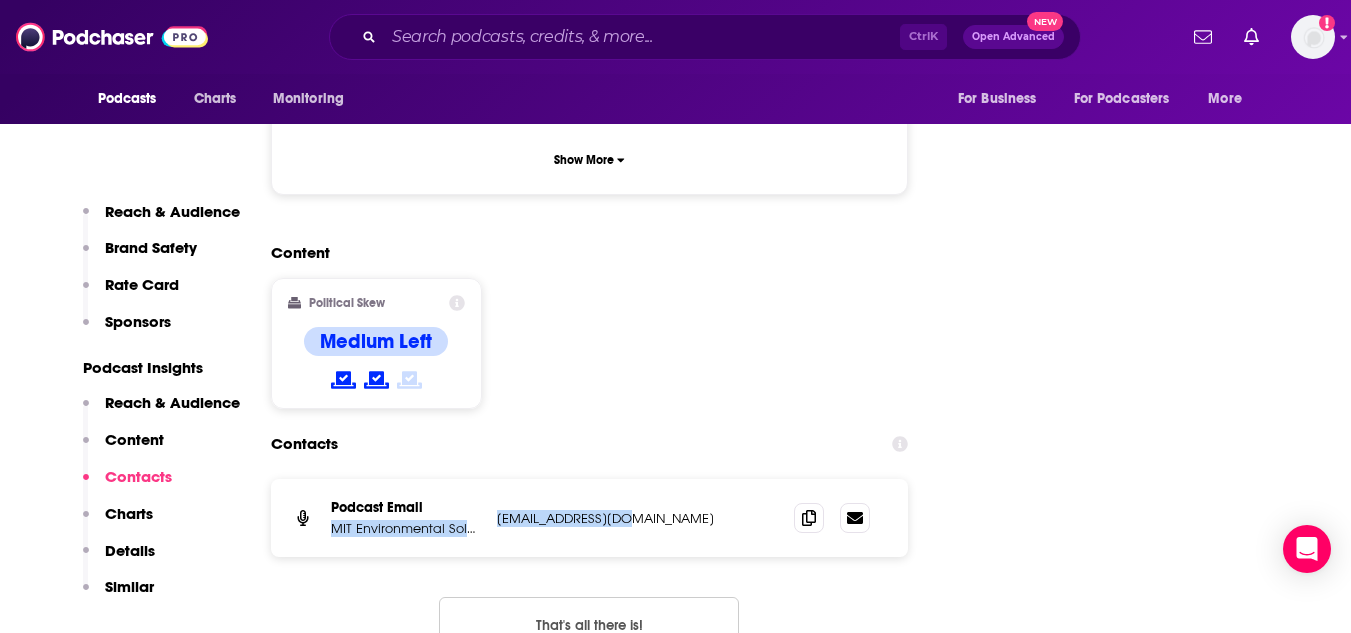 drag, startPoint x: 627, startPoint y: 426, endPoint x: 472, endPoint y: 426, distance: 155 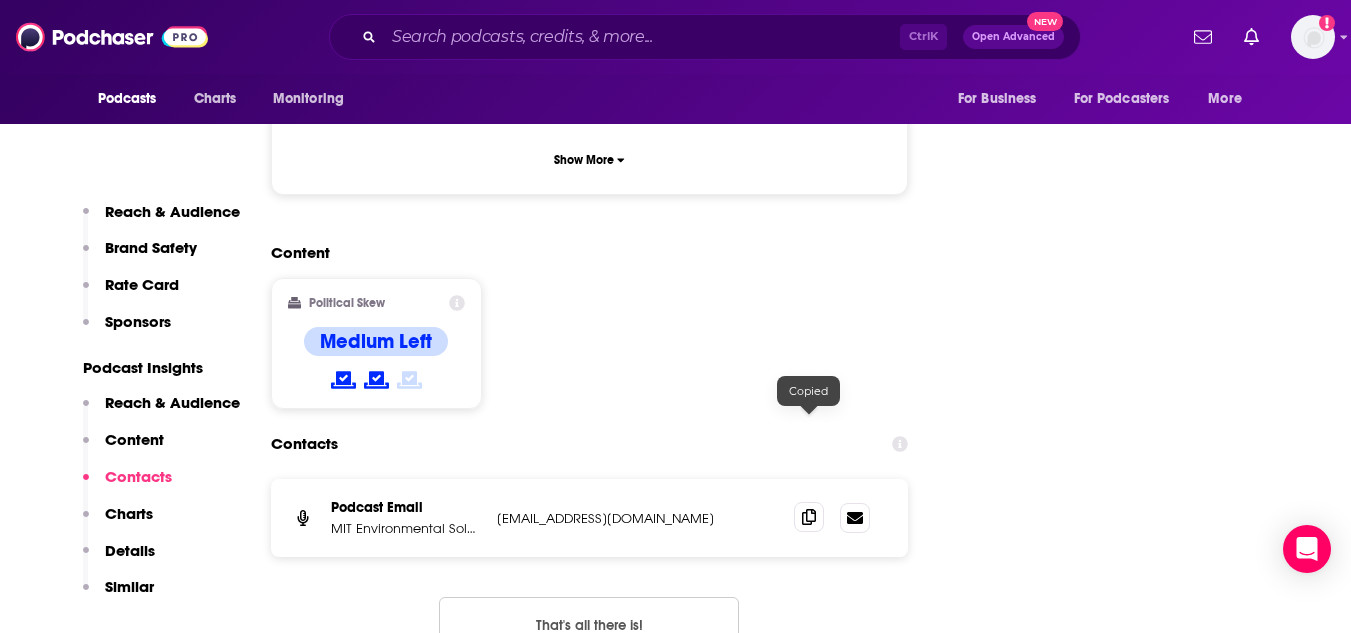 click 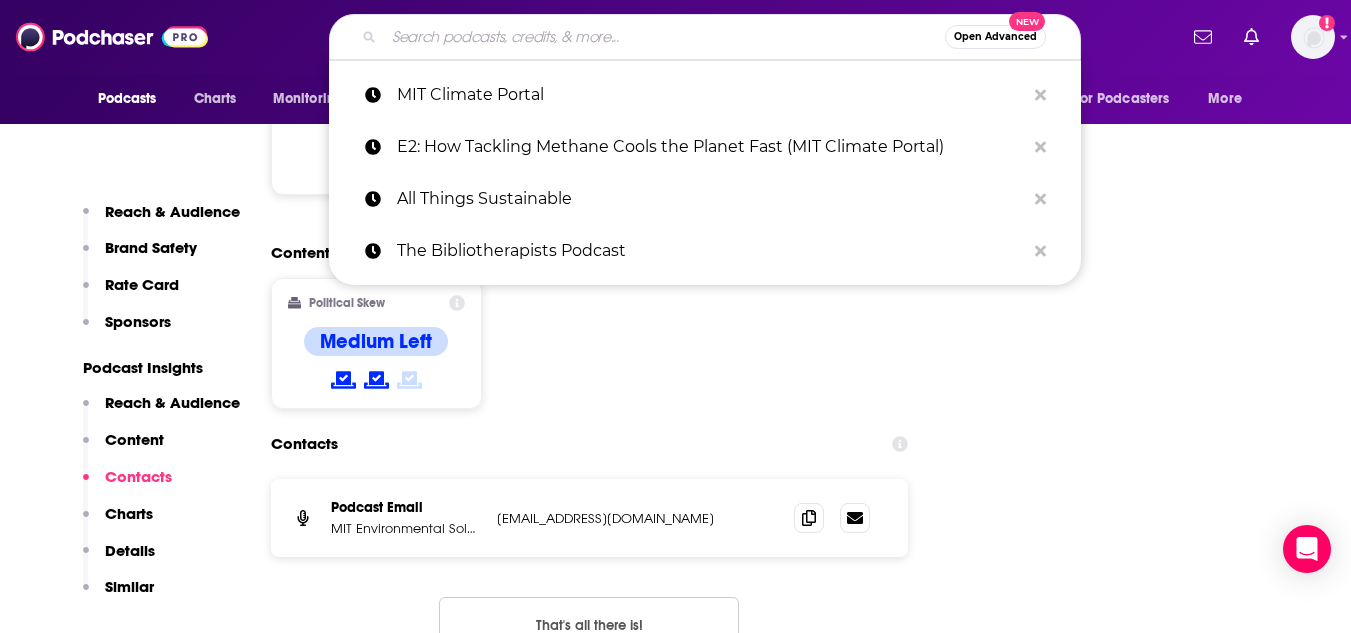 click at bounding box center [664, 37] 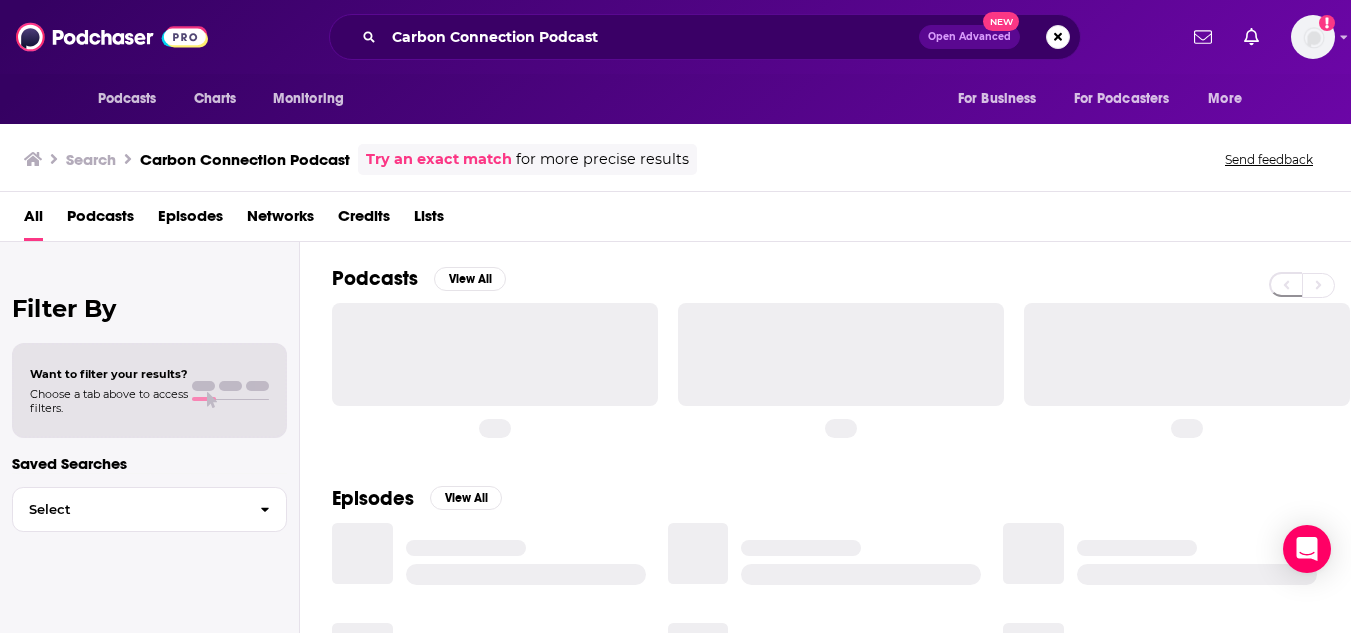 scroll, scrollTop: 0, scrollLeft: 0, axis: both 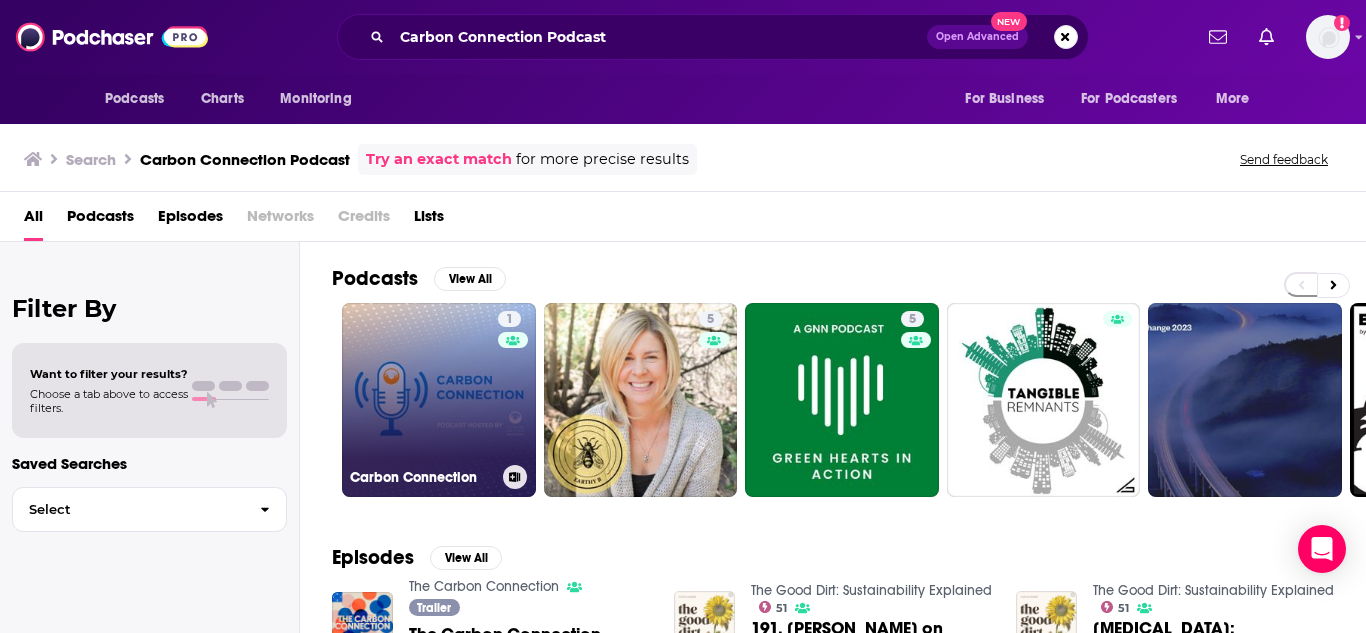 click on "1 Carbon Connection" at bounding box center [439, 400] 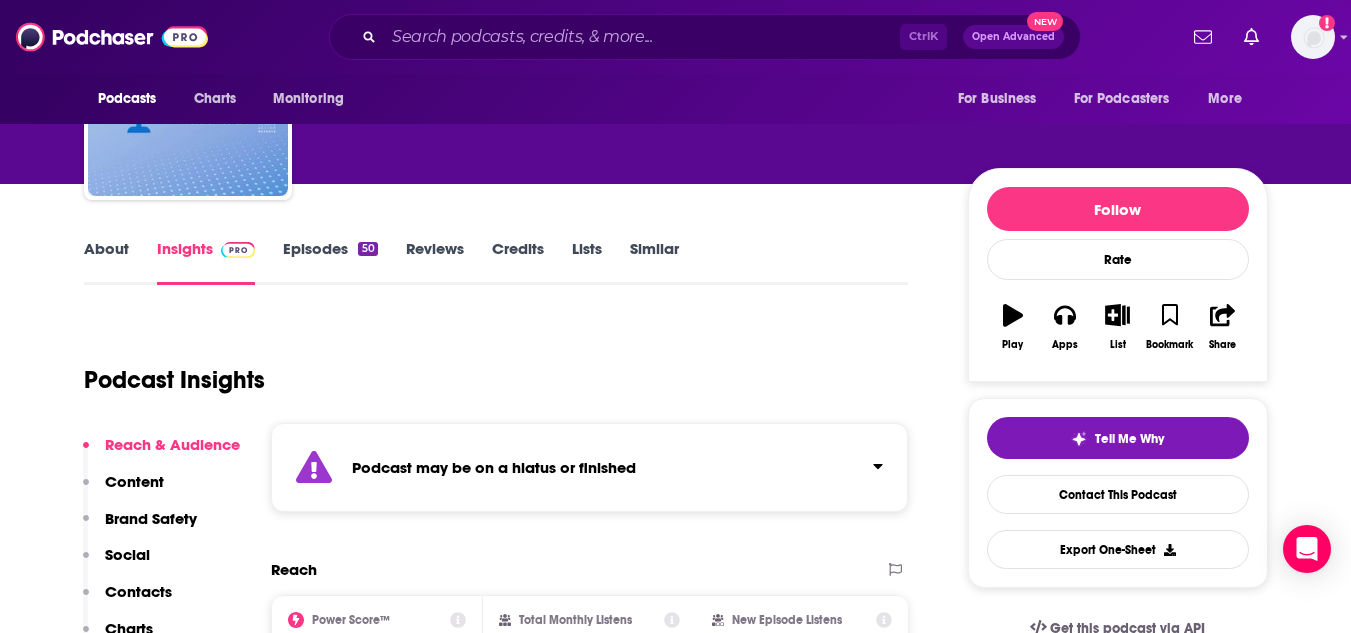 scroll, scrollTop: 0, scrollLeft: 0, axis: both 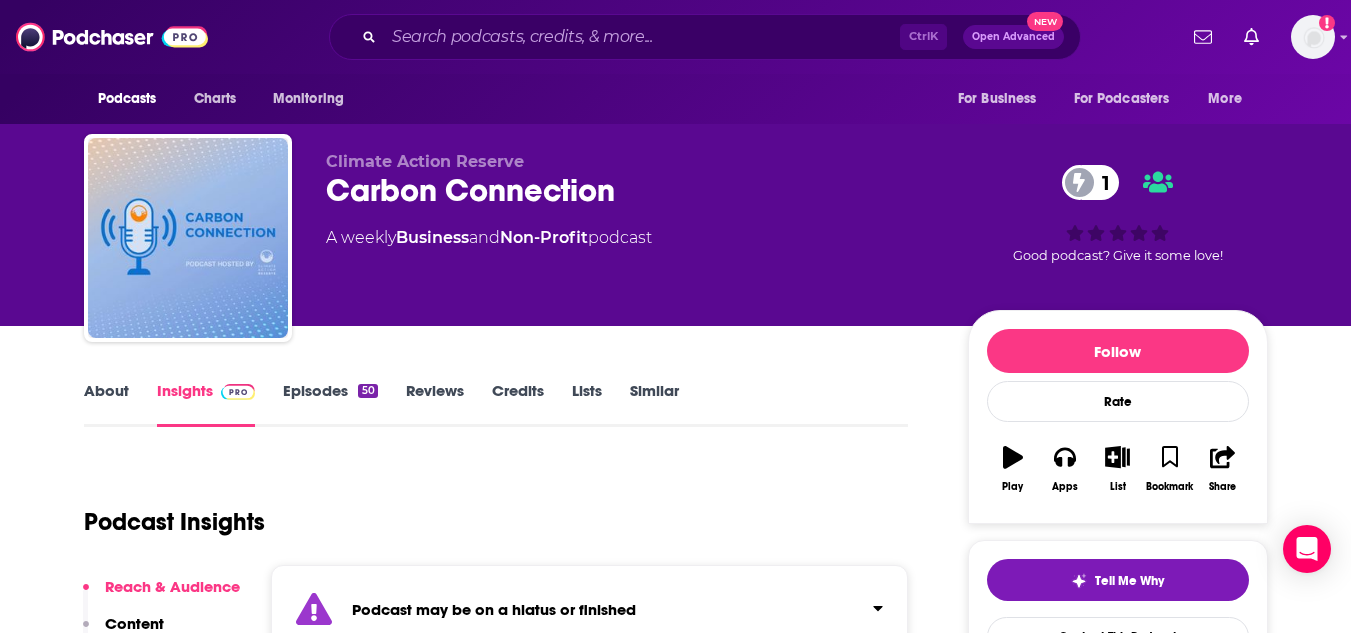drag, startPoint x: 191, startPoint y: 390, endPoint x: 249, endPoint y: 399, distance: 58.694122 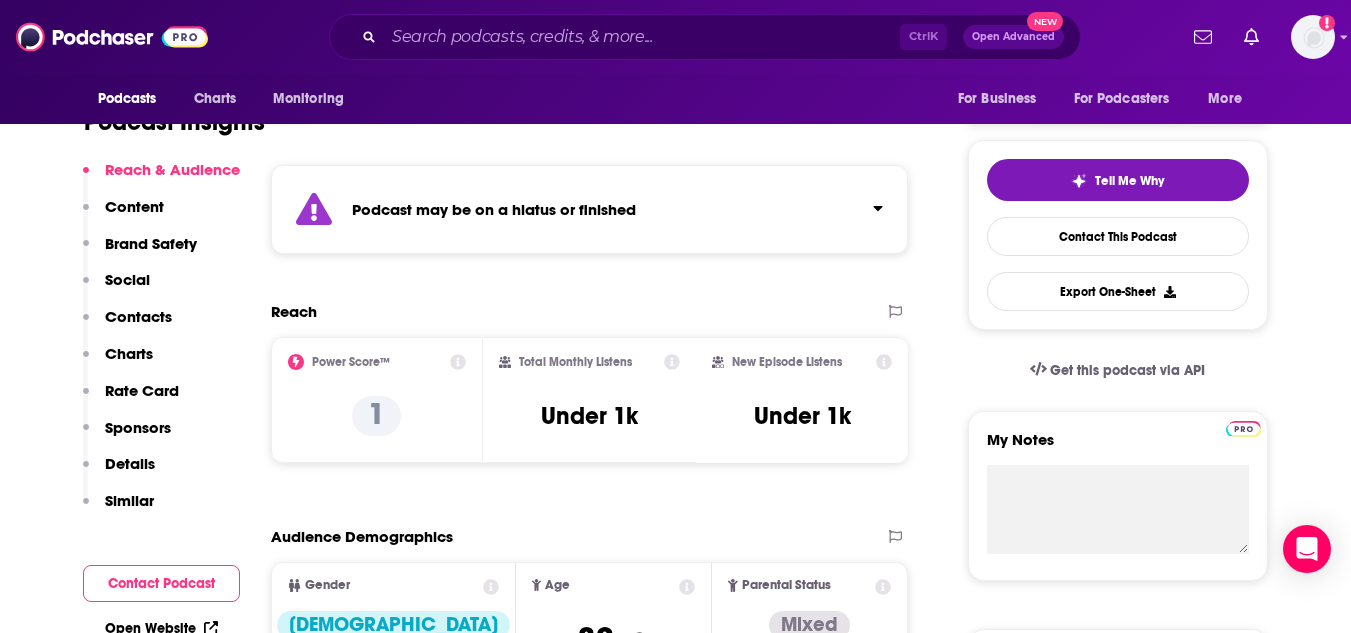 click on "Contacts" at bounding box center (138, 316) 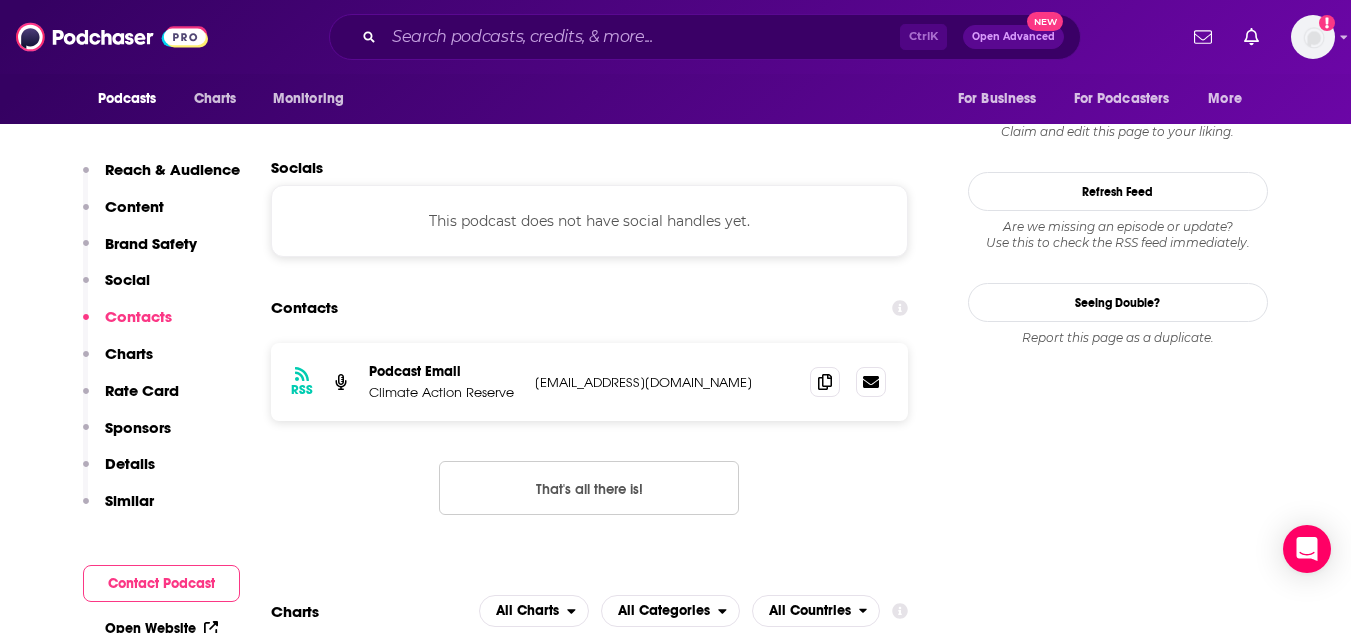 scroll, scrollTop: 1654, scrollLeft: 0, axis: vertical 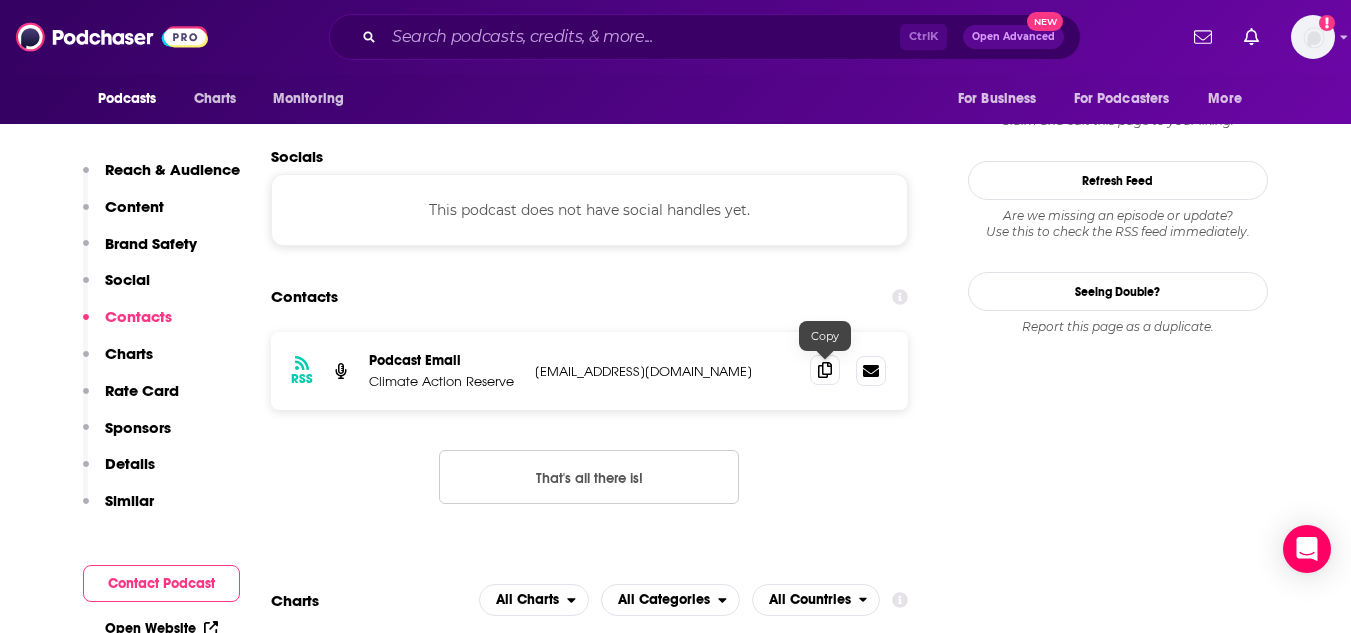 click 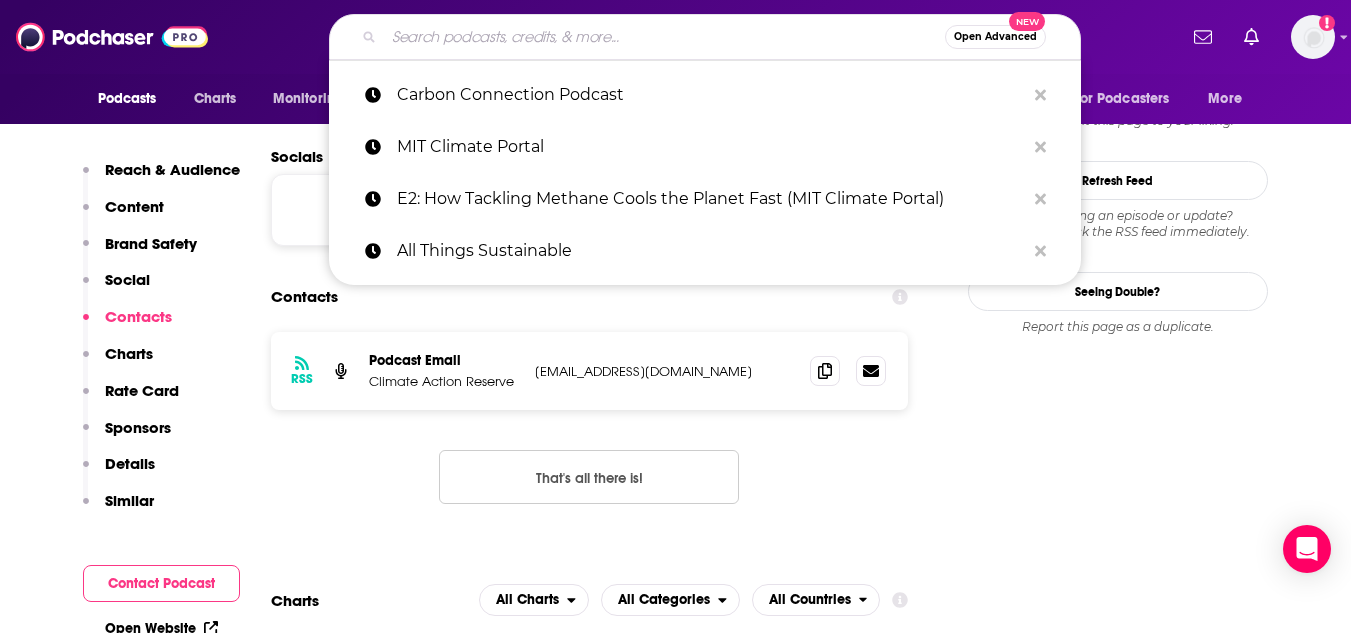 click at bounding box center [664, 37] 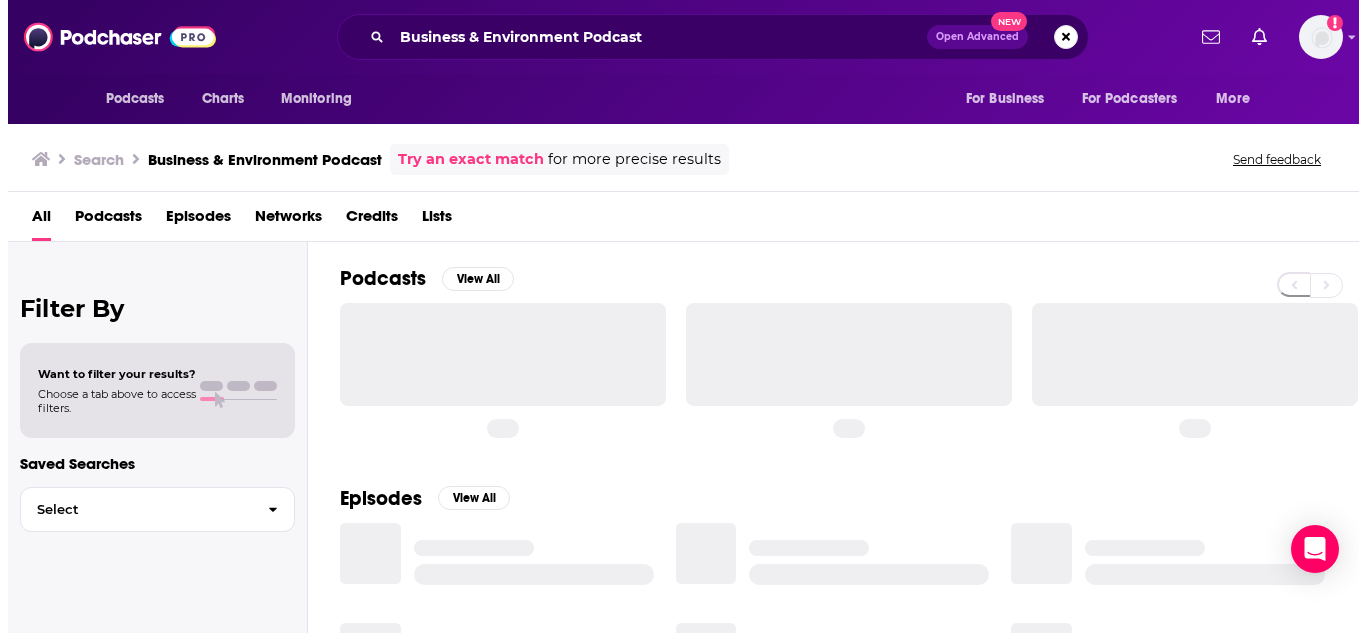 scroll, scrollTop: 0, scrollLeft: 0, axis: both 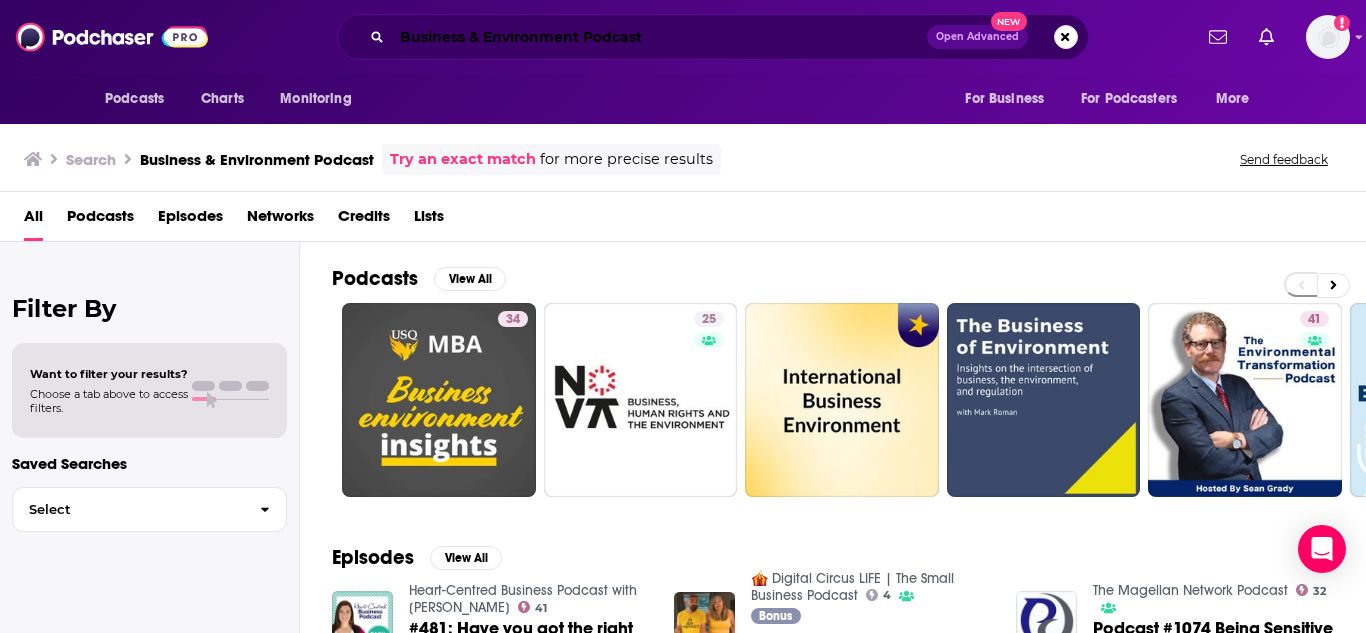 click on "Business & Environment Podcast" at bounding box center (659, 37) 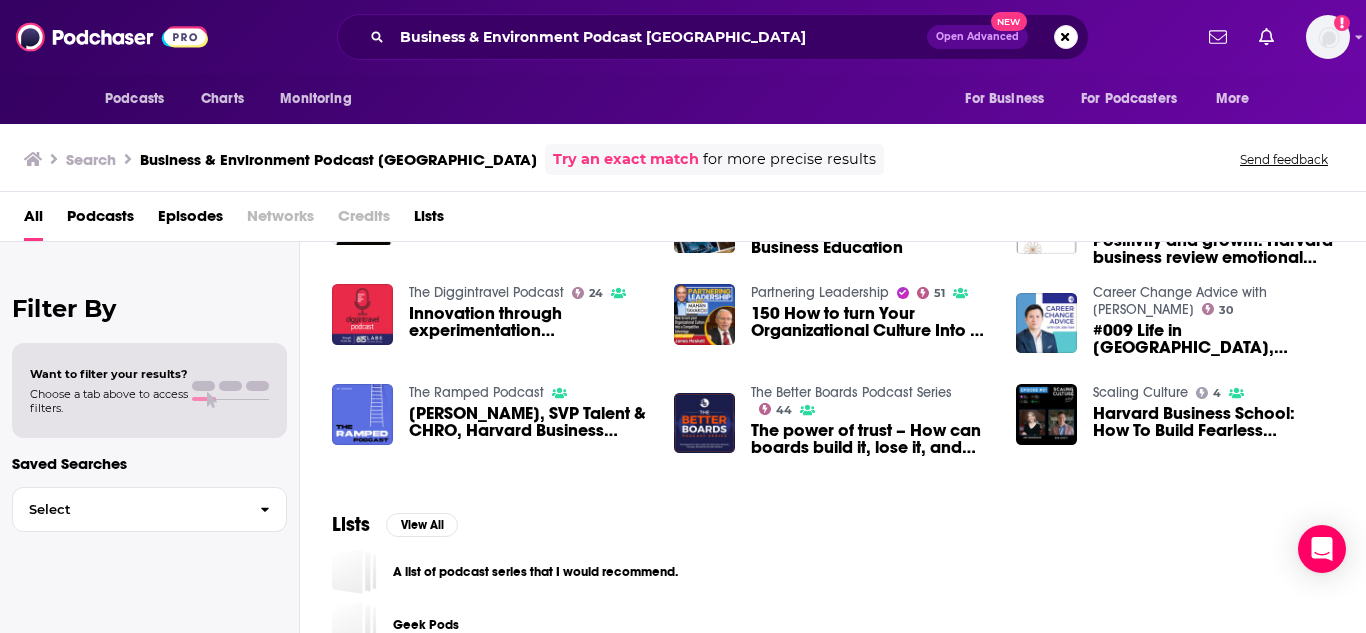 scroll, scrollTop: 400, scrollLeft: 0, axis: vertical 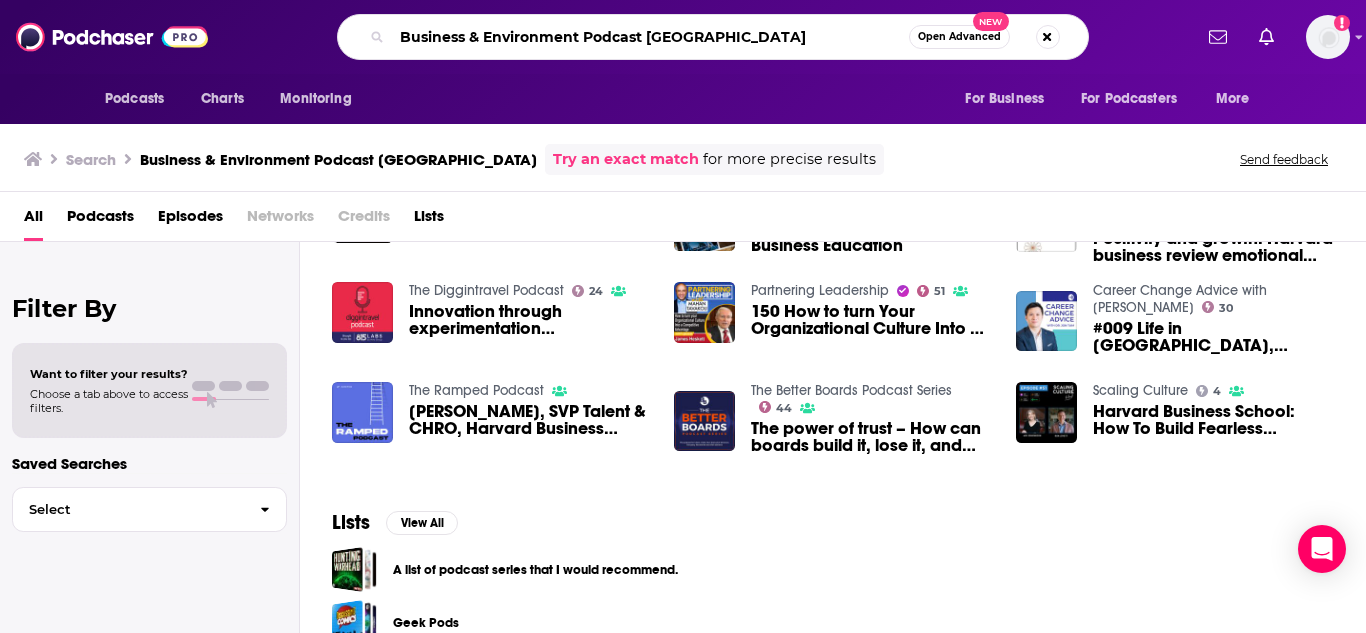 drag, startPoint x: 734, startPoint y: 37, endPoint x: 350, endPoint y: 35, distance: 384.00522 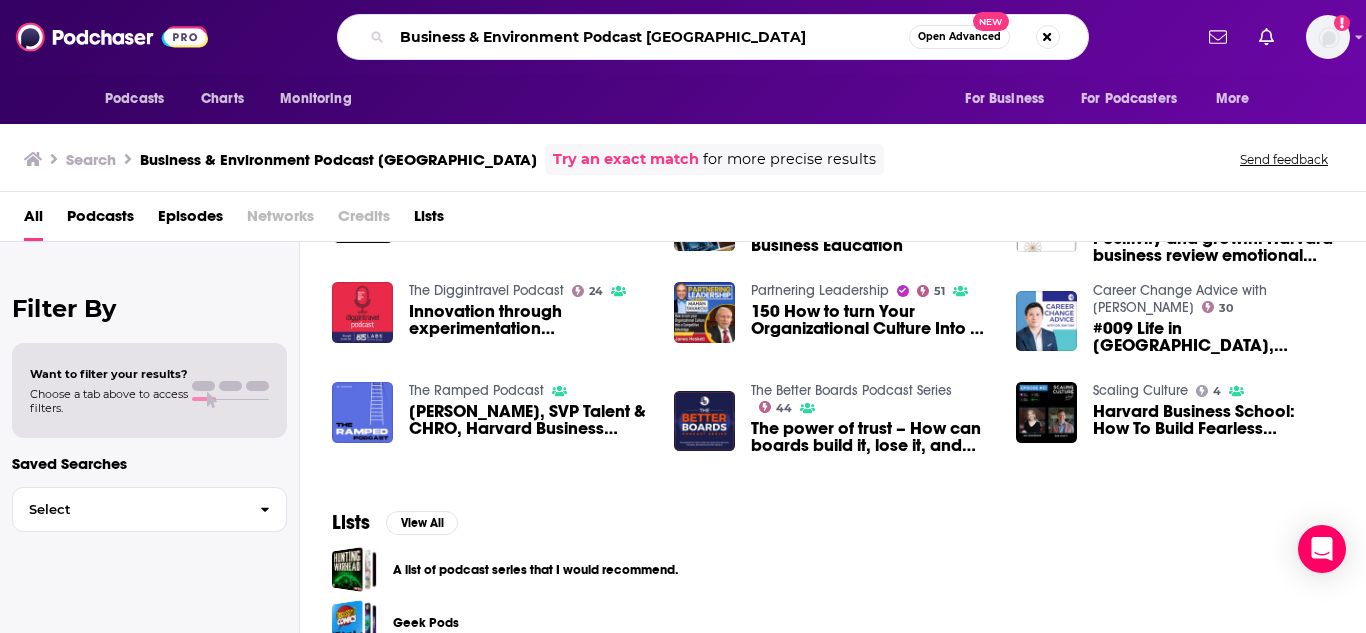 paste on "Carbon Credit Insights Podcast" 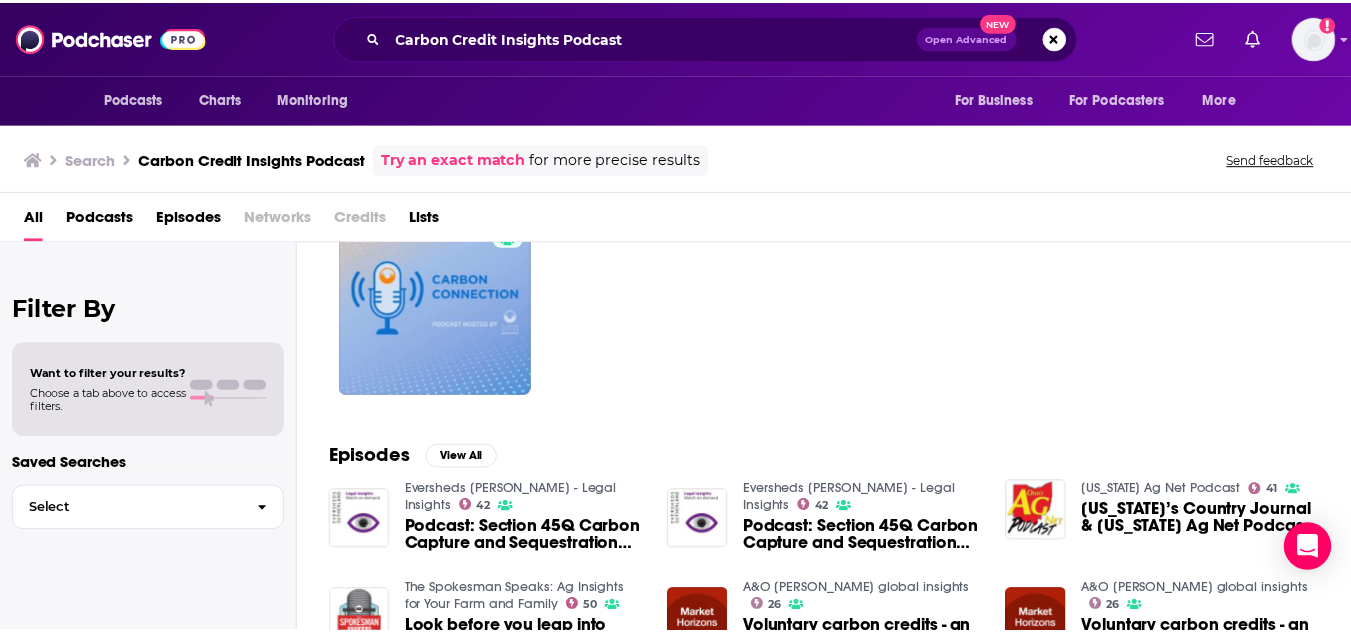 scroll, scrollTop: 0, scrollLeft: 0, axis: both 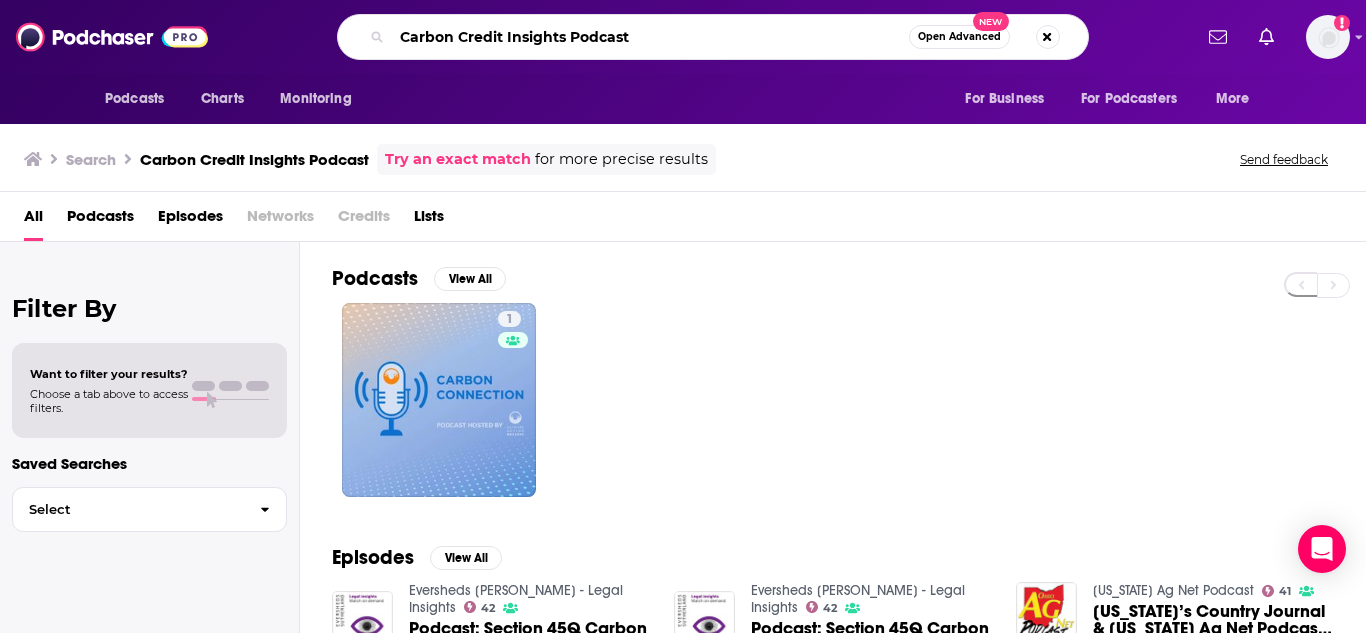 drag, startPoint x: 668, startPoint y: 39, endPoint x: 344, endPoint y: 66, distance: 325.12305 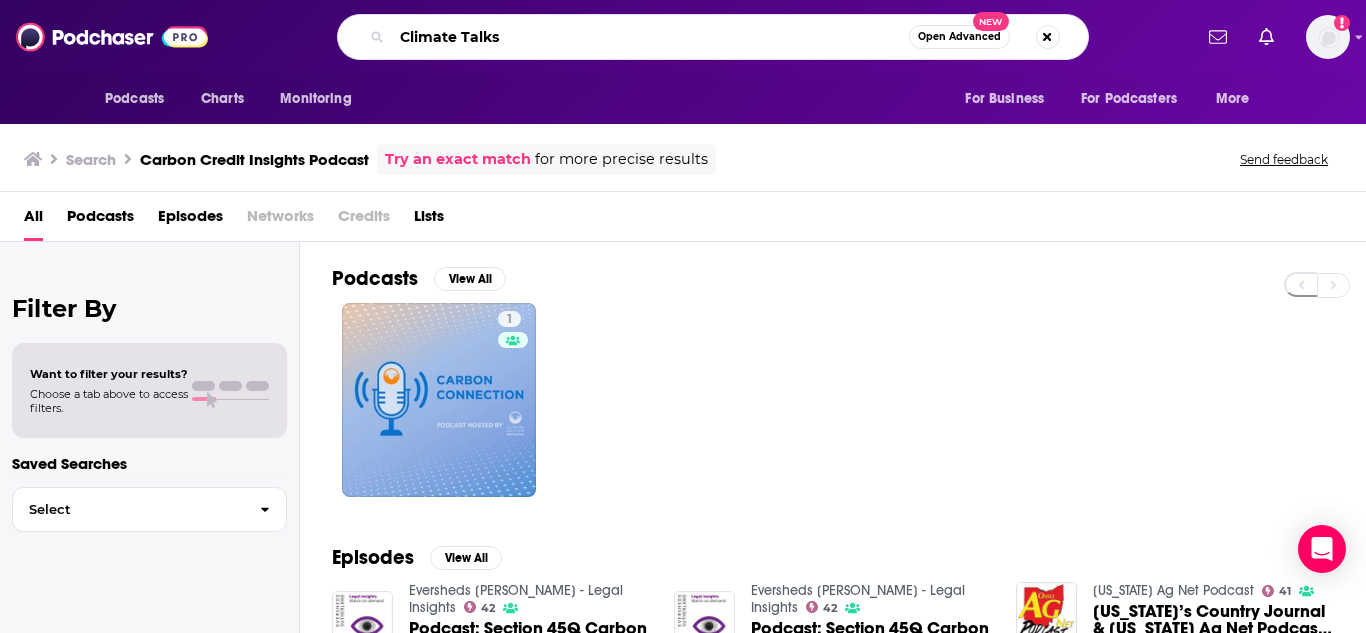 type on "Climate Talks" 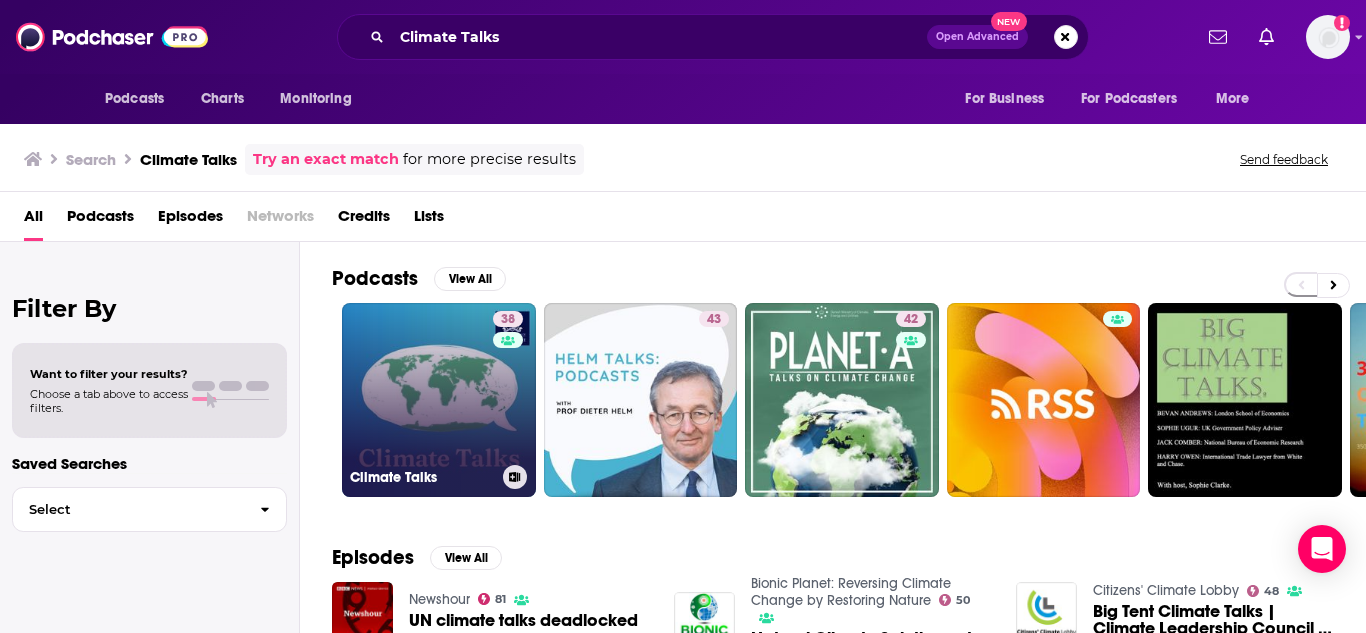 click on "38 Climate Talks" at bounding box center (439, 400) 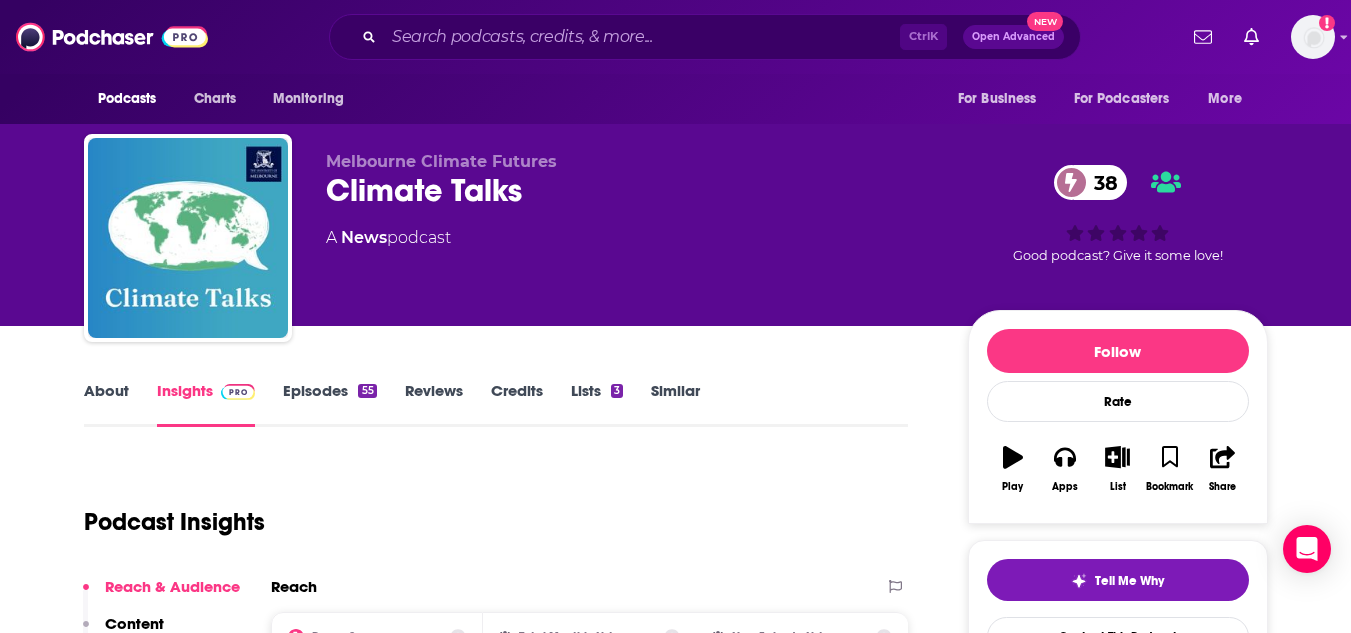 scroll, scrollTop: 200, scrollLeft: 0, axis: vertical 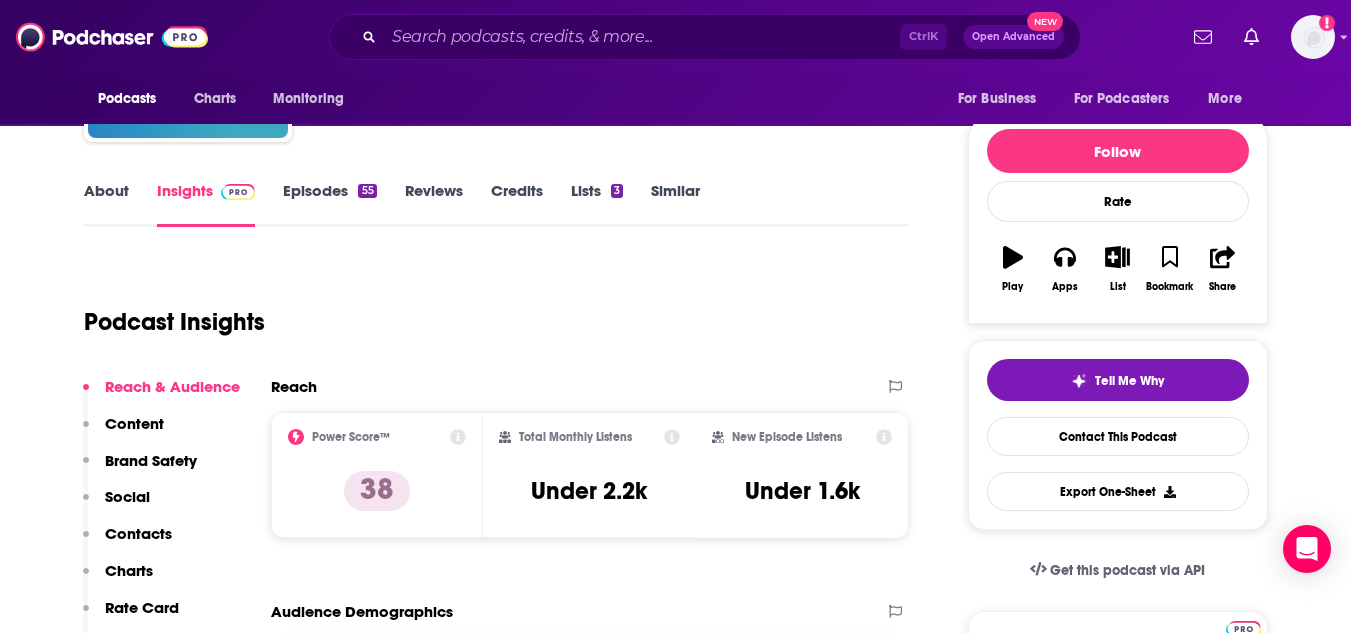drag, startPoint x: 142, startPoint y: 533, endPoint x: 363, endPoint y: 530, distance: 221.02036 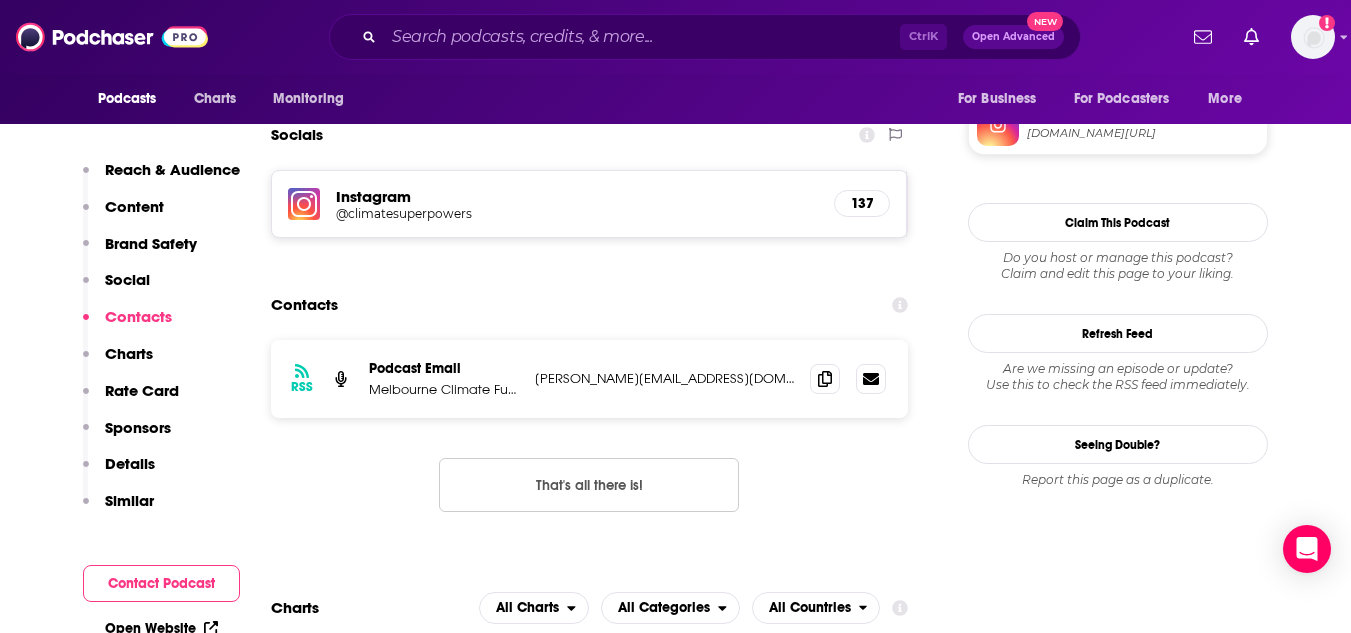 scroll, scrollTop: 1568, scrollLeft: 0, axis: vertical 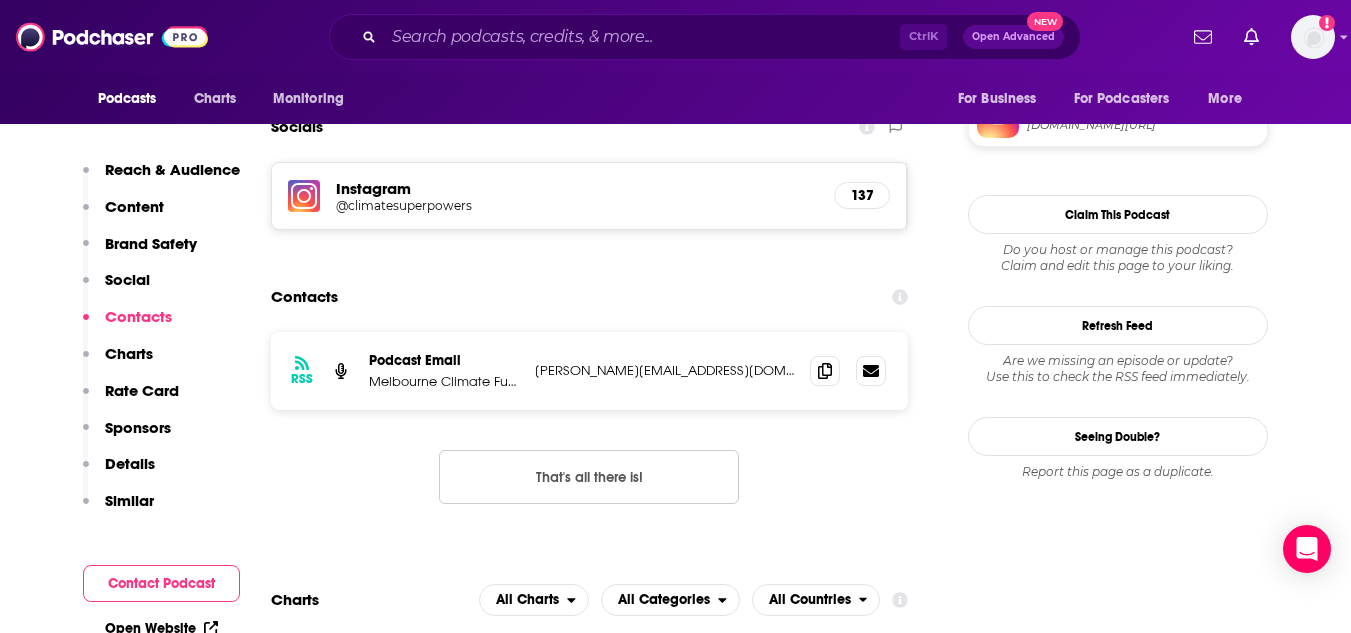 drag, startPoint x: 694, startPoint y: 367, endPoint x: 589, endPoint y: 320, distance: 115.03912 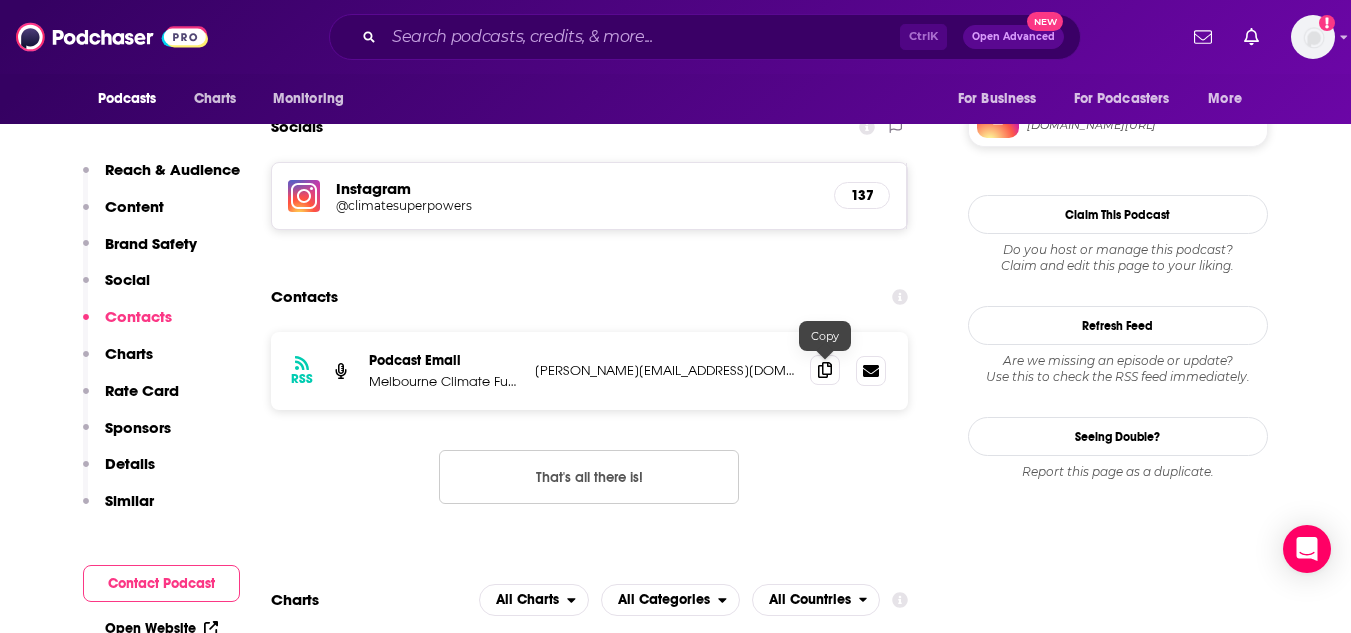 click 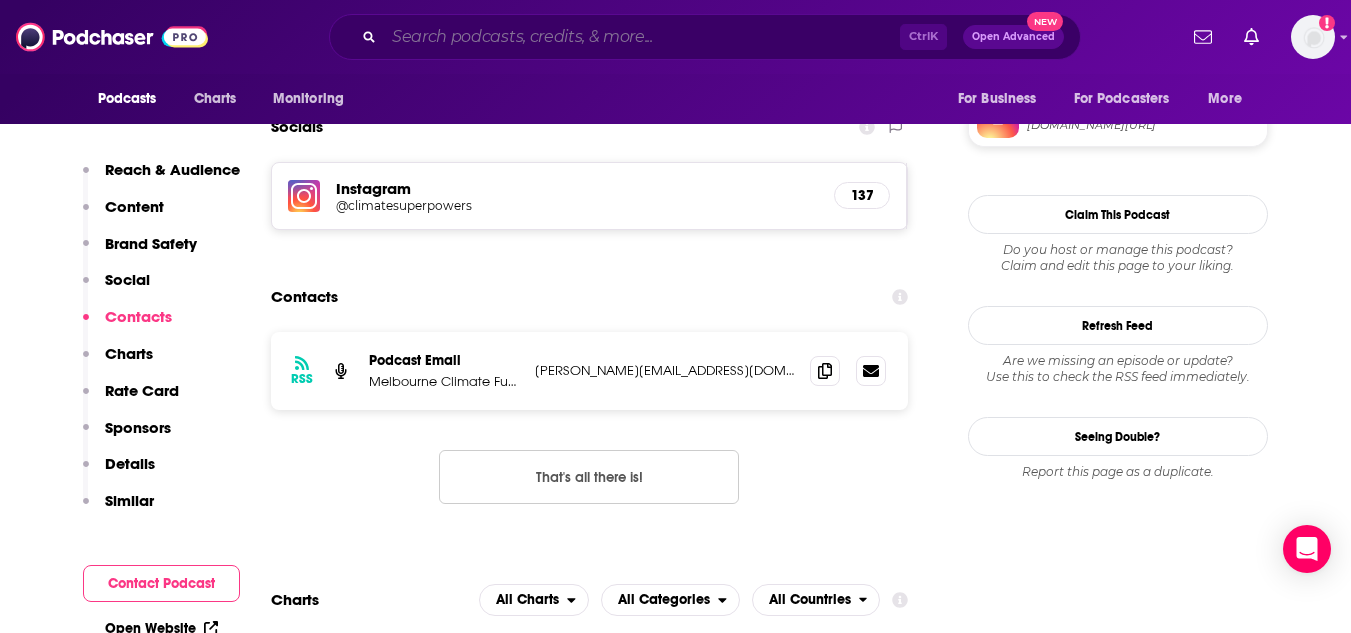 click at bounding box center [642, 37] 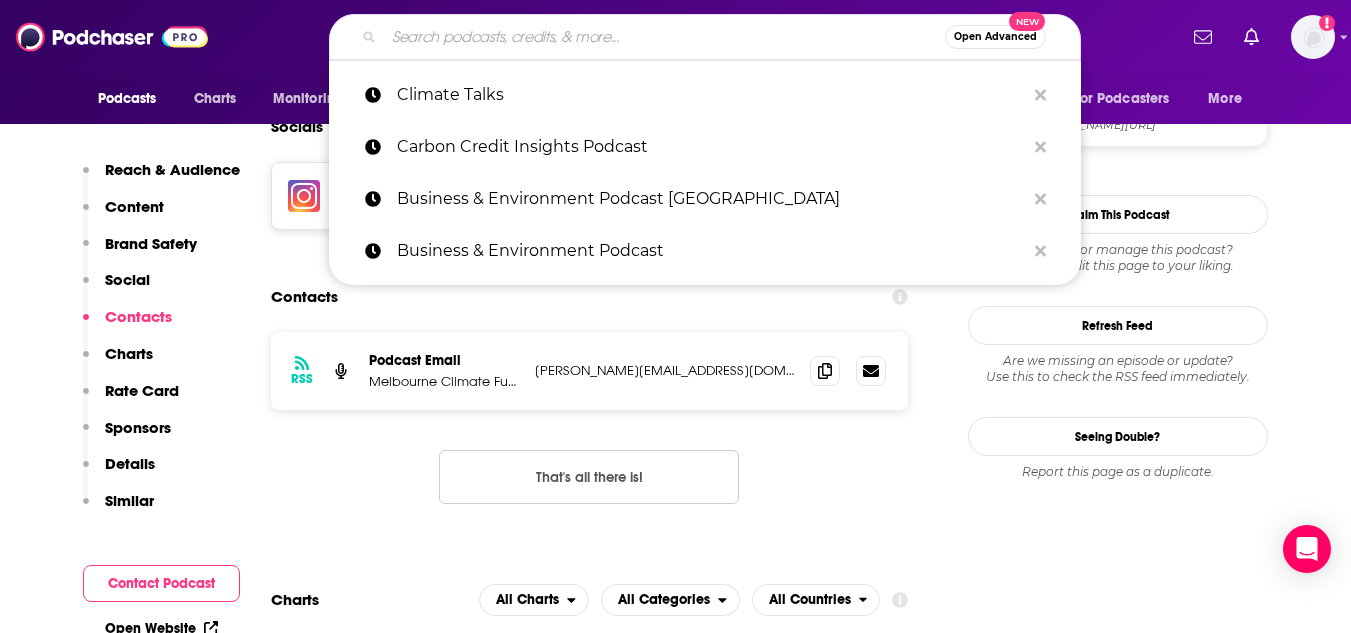 paste on "The Global Energy Transition Podcast" 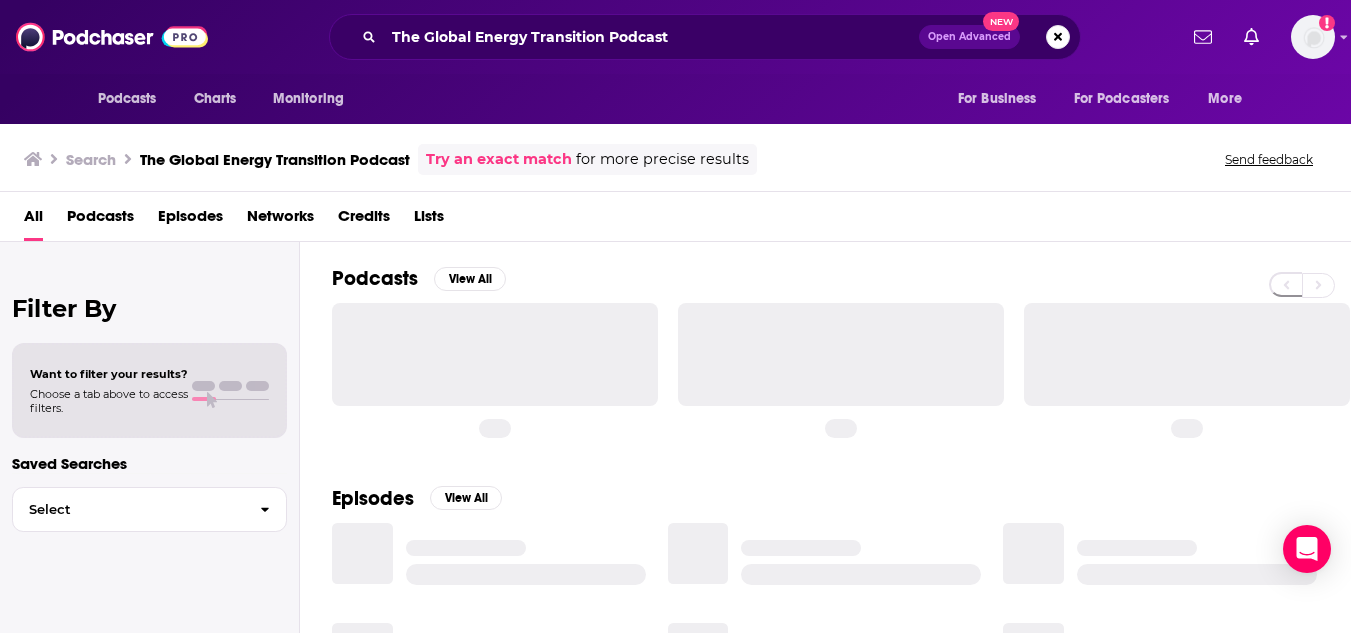 scroll, scrollTop: 0, scrollLeft: 0, axis: both 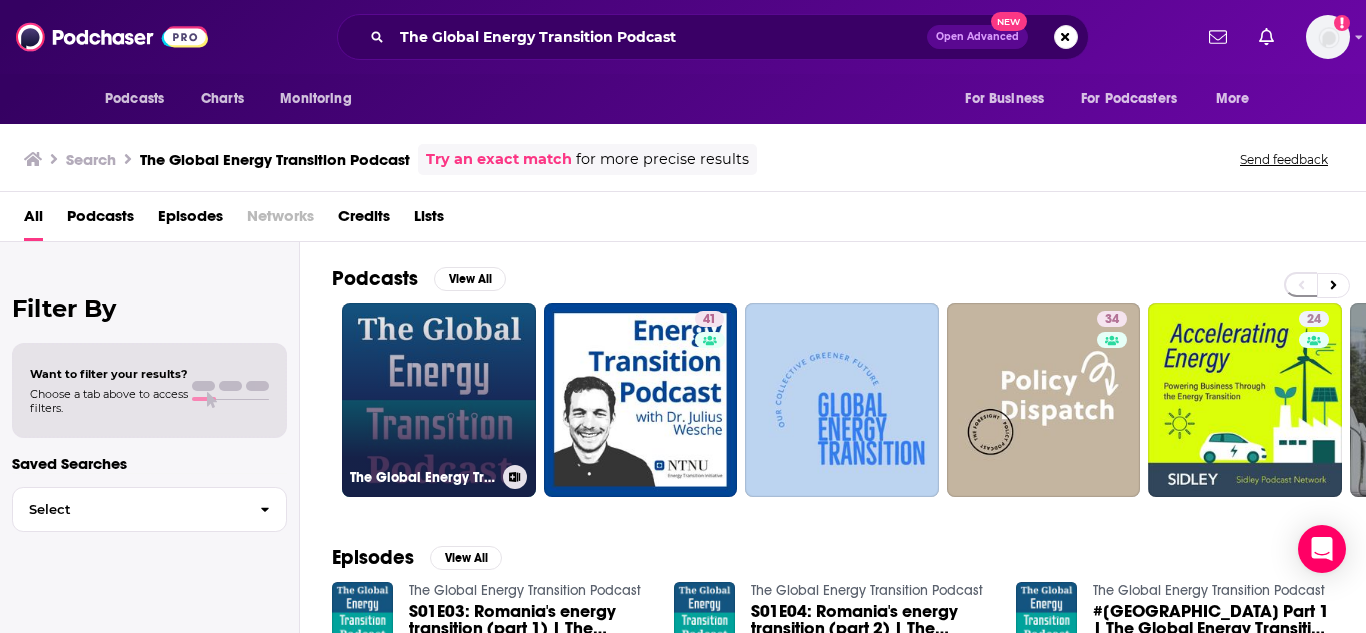 click on "The Global Energy Transition Podcast" at bounding box center (439, 400) 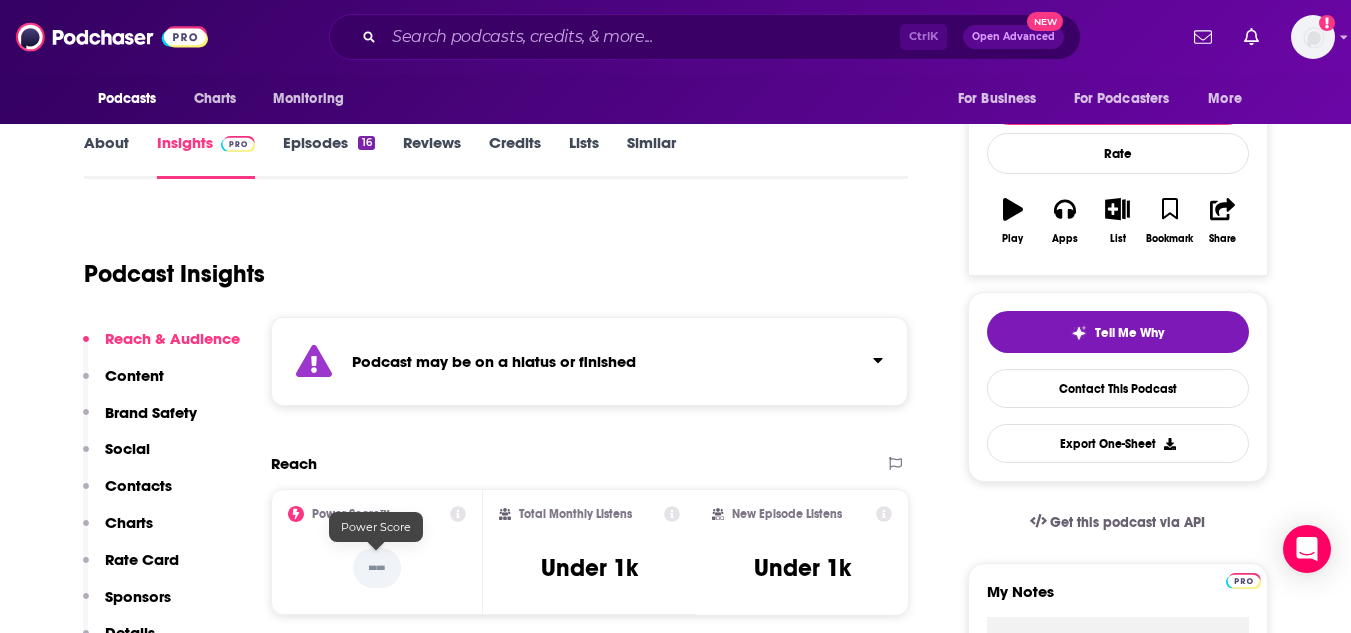 scroll, scrollTop: 300, scrollLeft: 0, axis: vertical 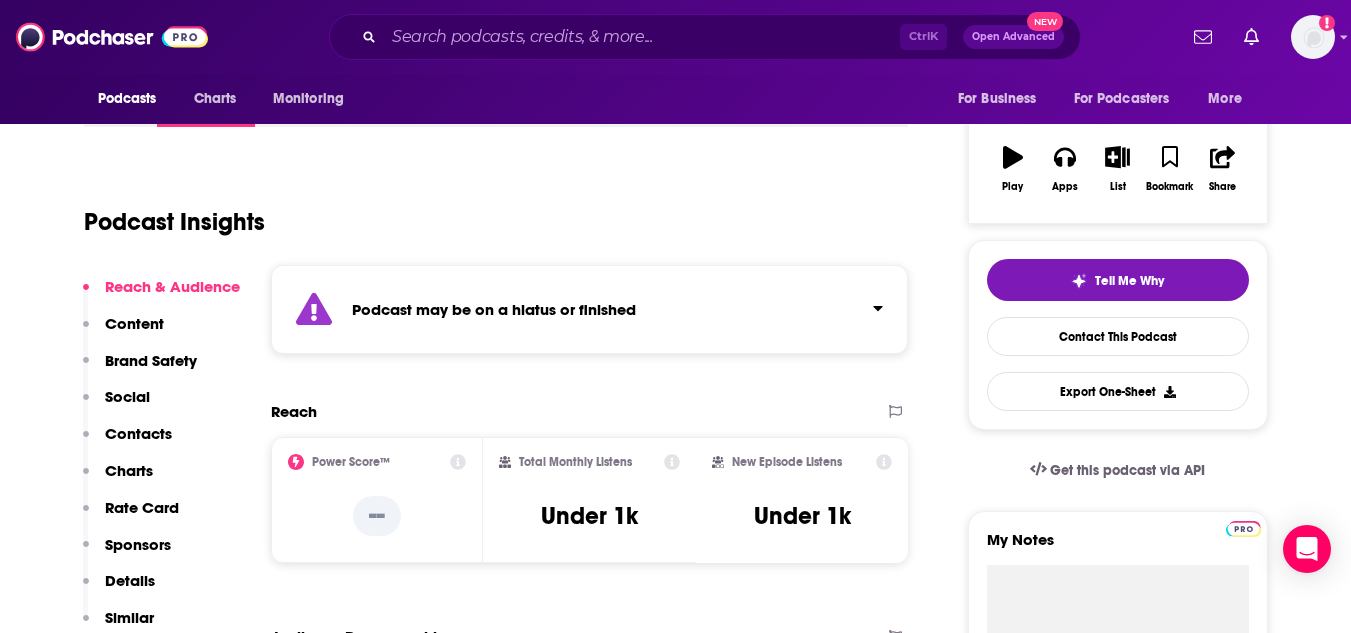click on "Contacts" at bounding box center [138, 433] 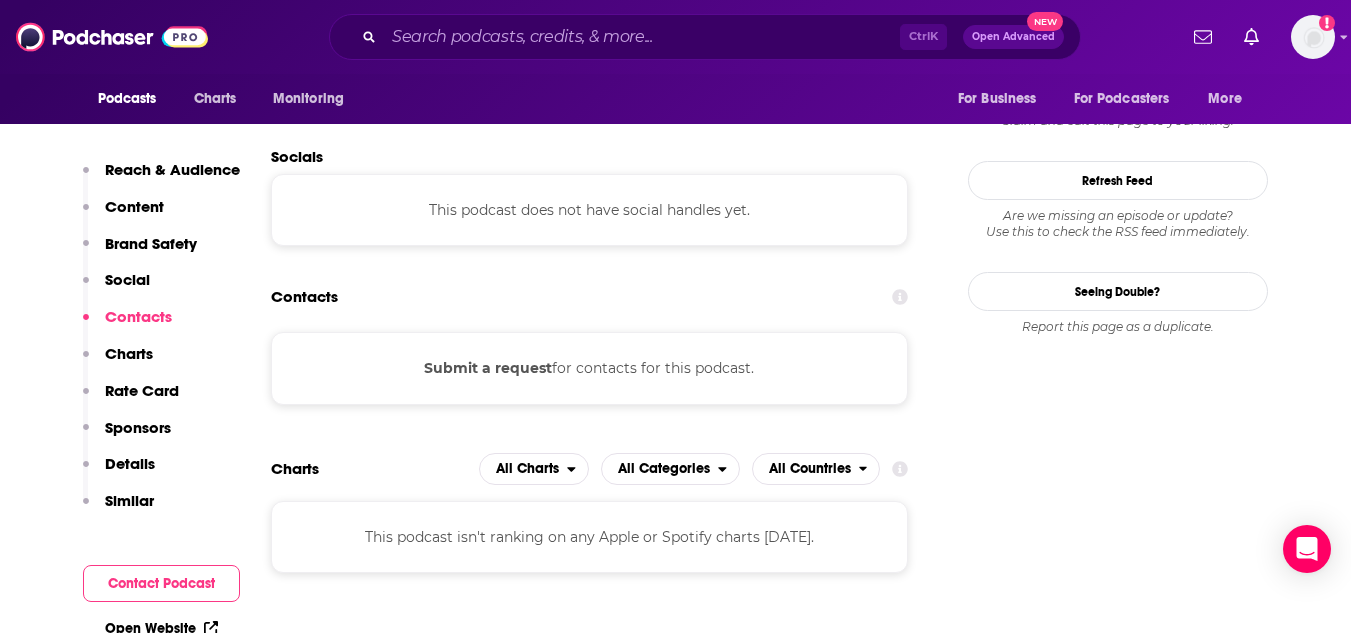 scroll, scrollTop: 1754, scrollLeft: 0, axis: vertical 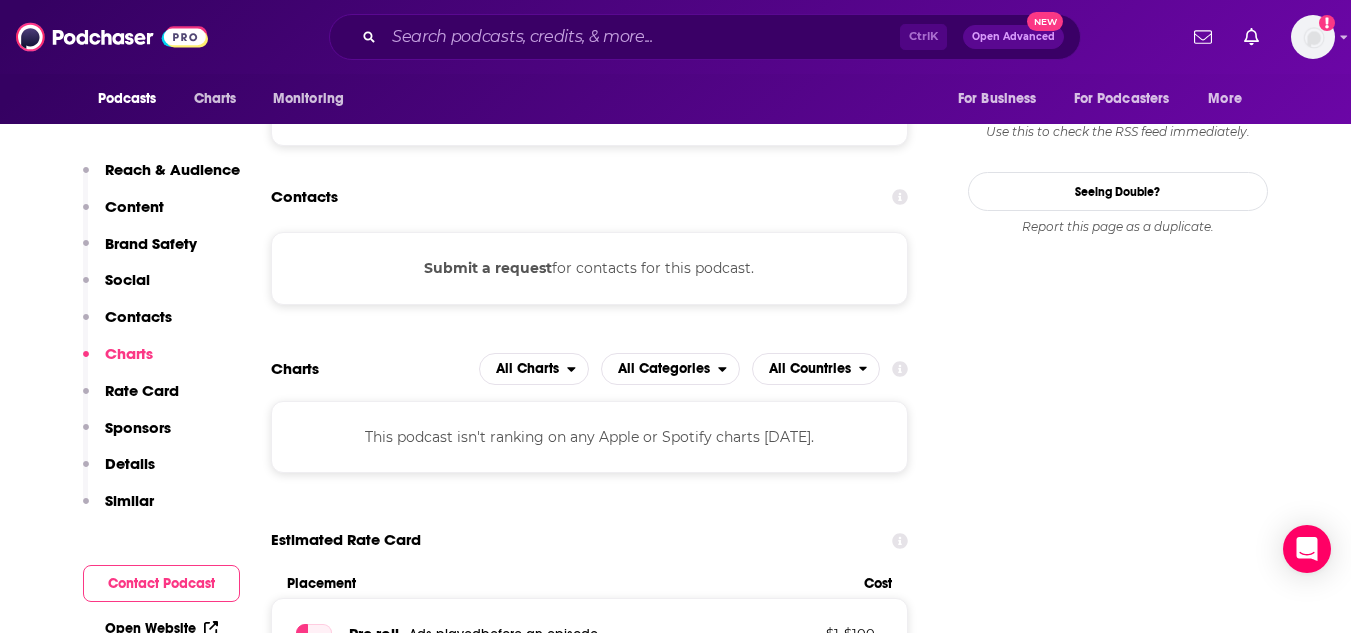 click on "Submit a request" at bounding box center [488, 268] 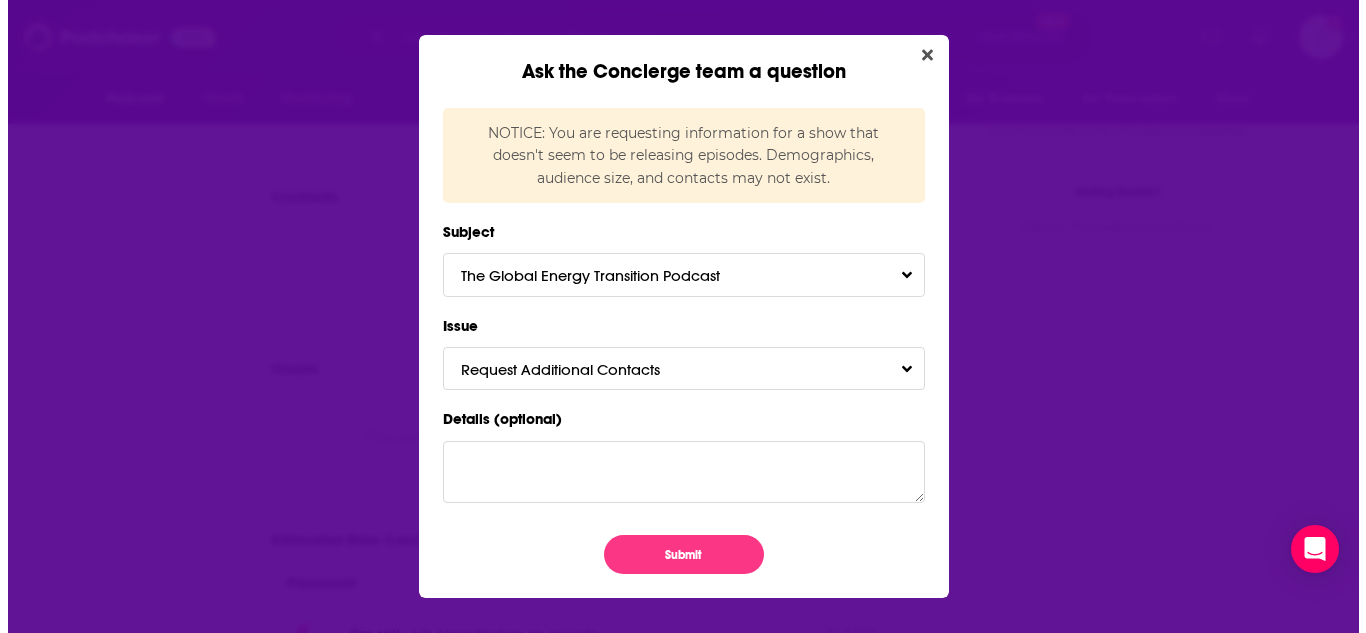 scroll, scrollTop: 0, scrollLeft: 0, axis: both 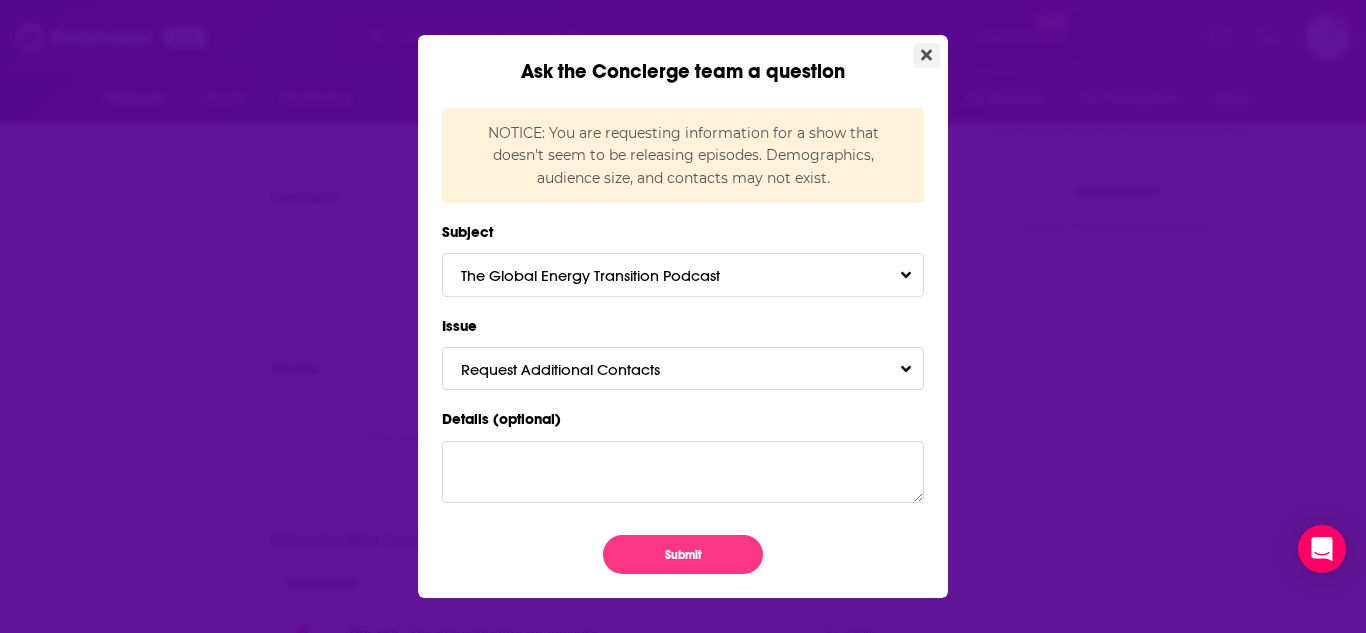 click at bounding box center (926, 55) 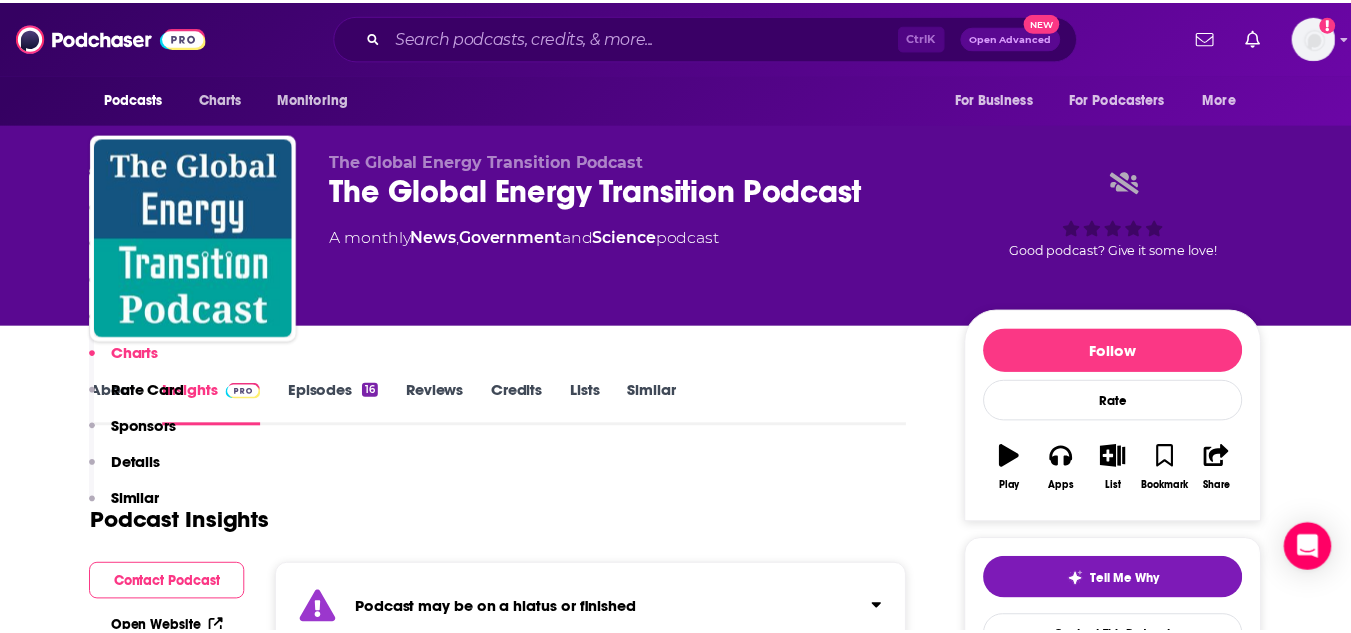 scroll, scrollTop: 1754, scrollLeft: 0, axis: vertical 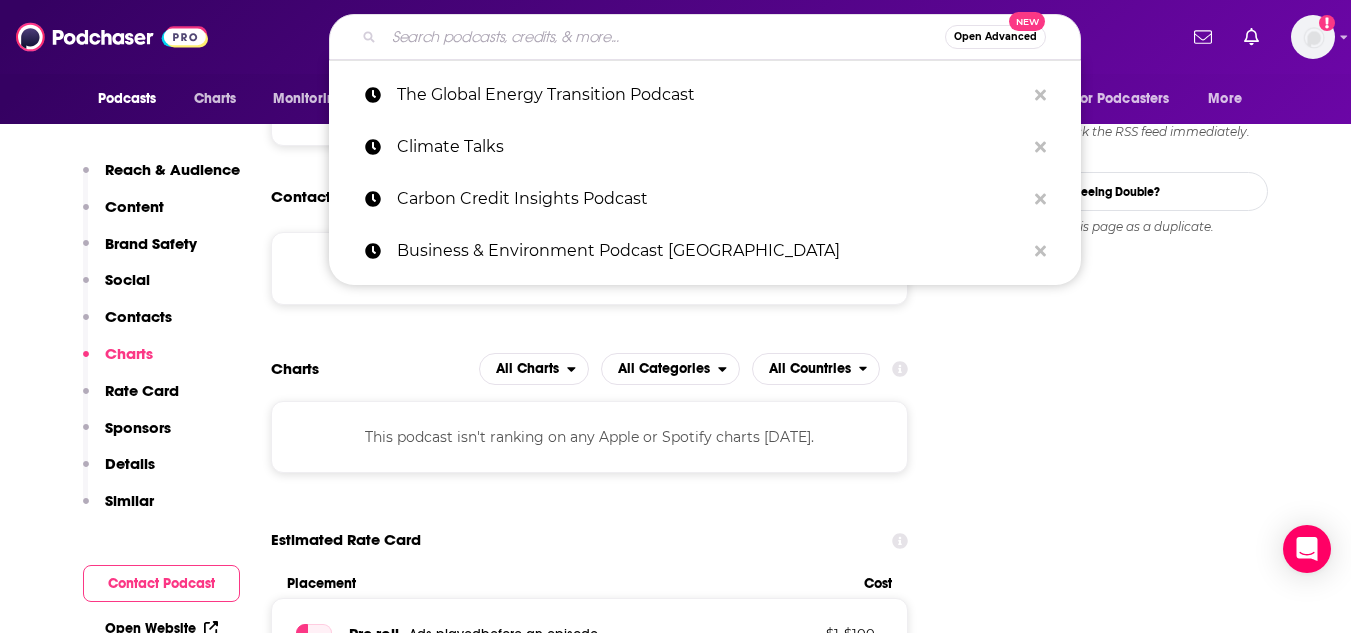 click at bounding box center [664, 37] 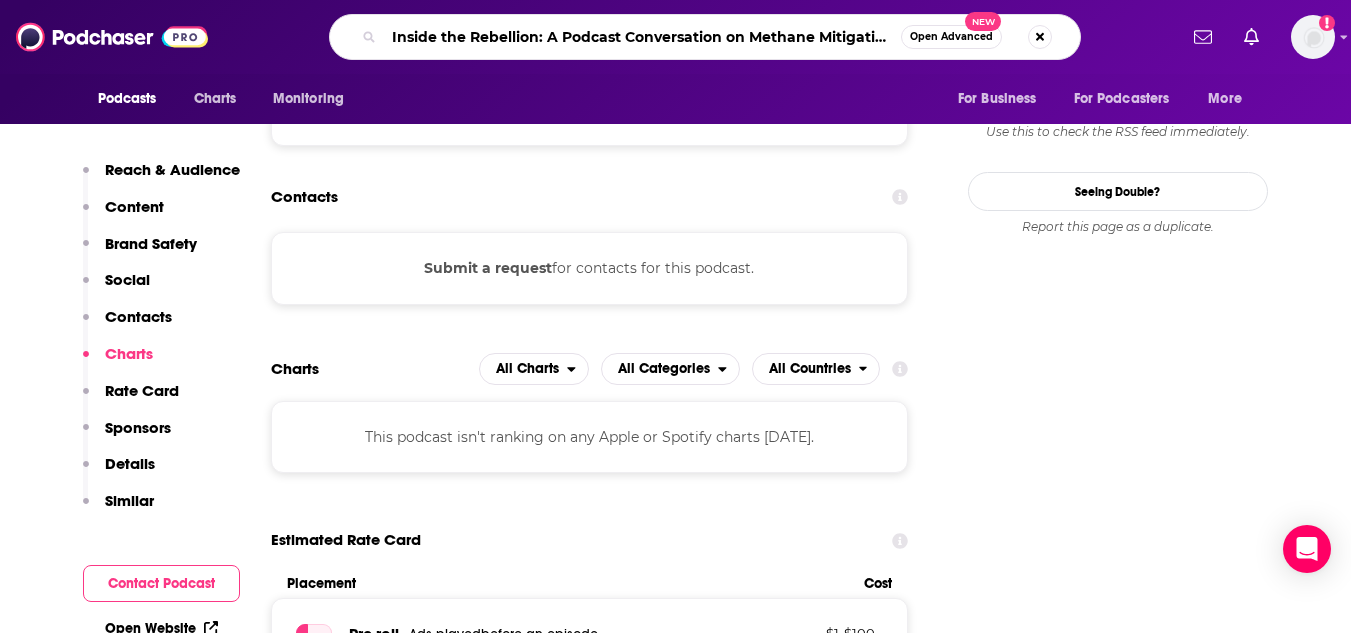 scroll, scrollTop: 0, scrollLeft: 115, axis: horizontal 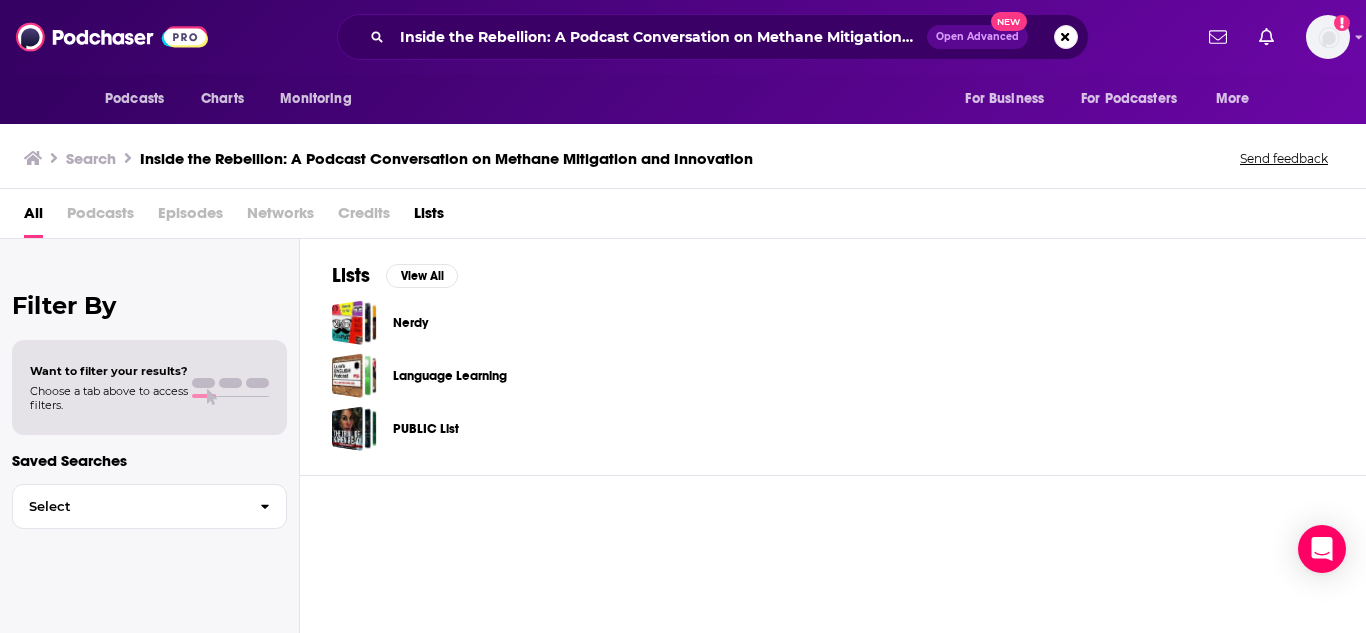 click on "Podcasts" at bounding box center (100, 217) 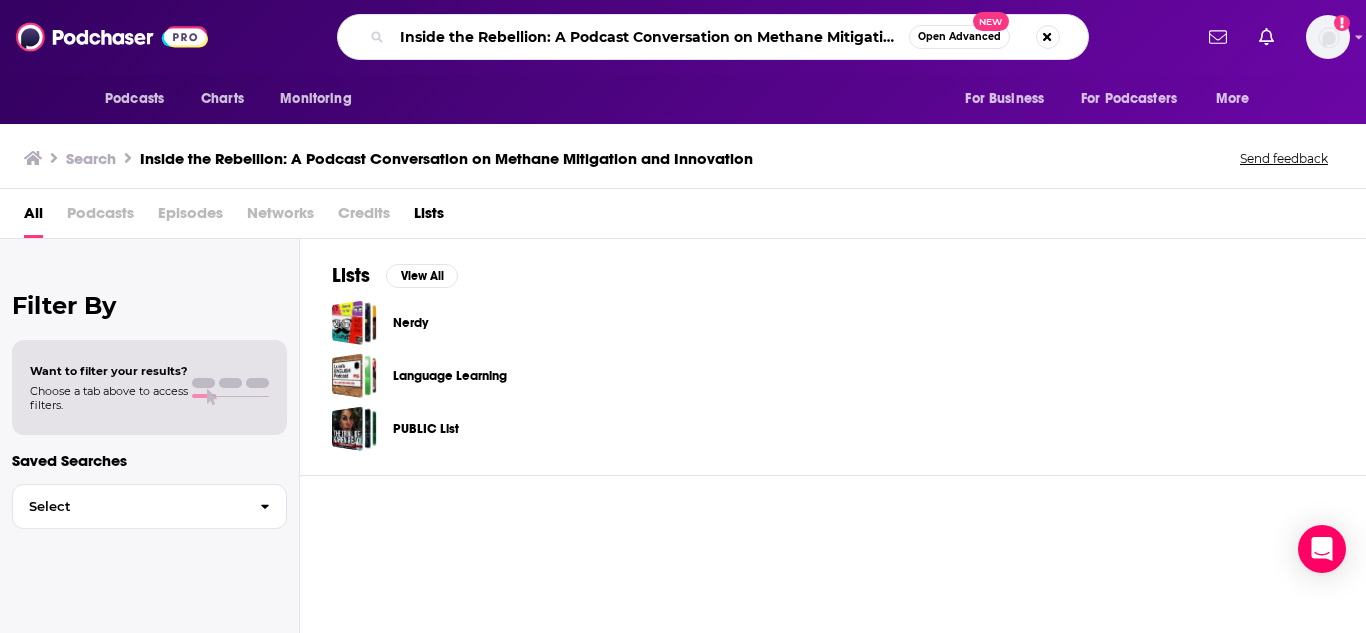 click on "Inside the Rebellion: A Podcast Conversation on Methane Mitigation and Innovation" at bounding box center [650, 37] 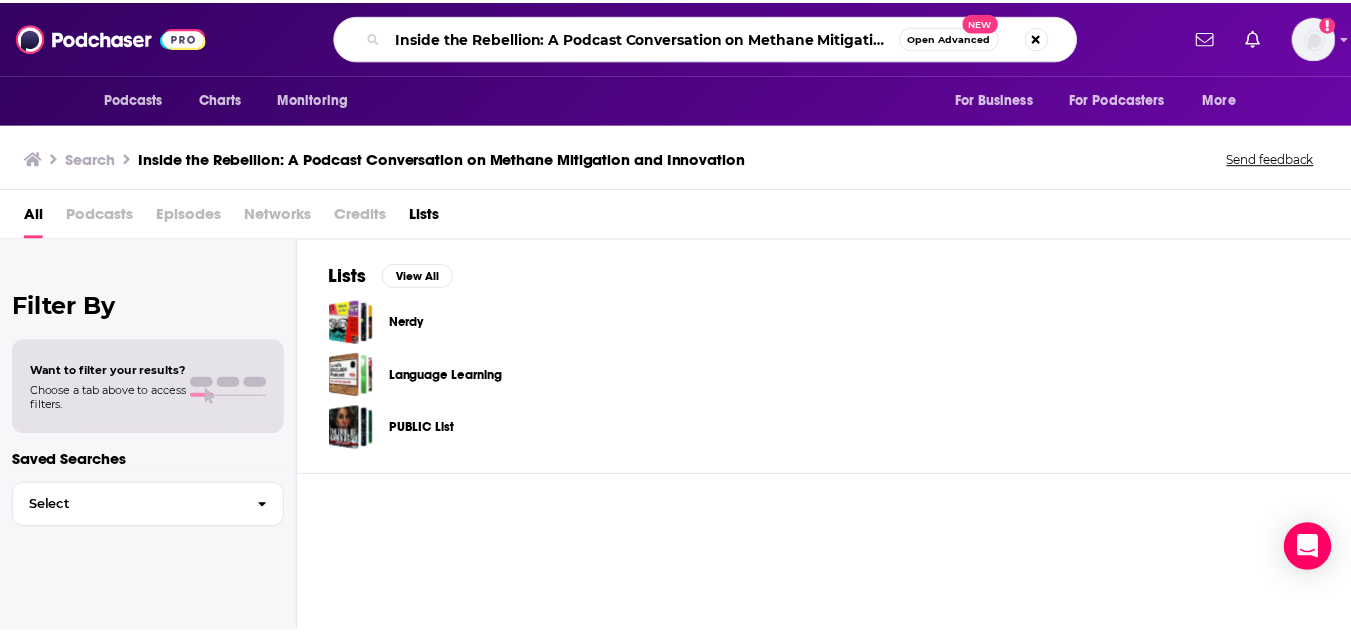 scroll, scrollTop: 0, scrollLeft: 0, axis: both 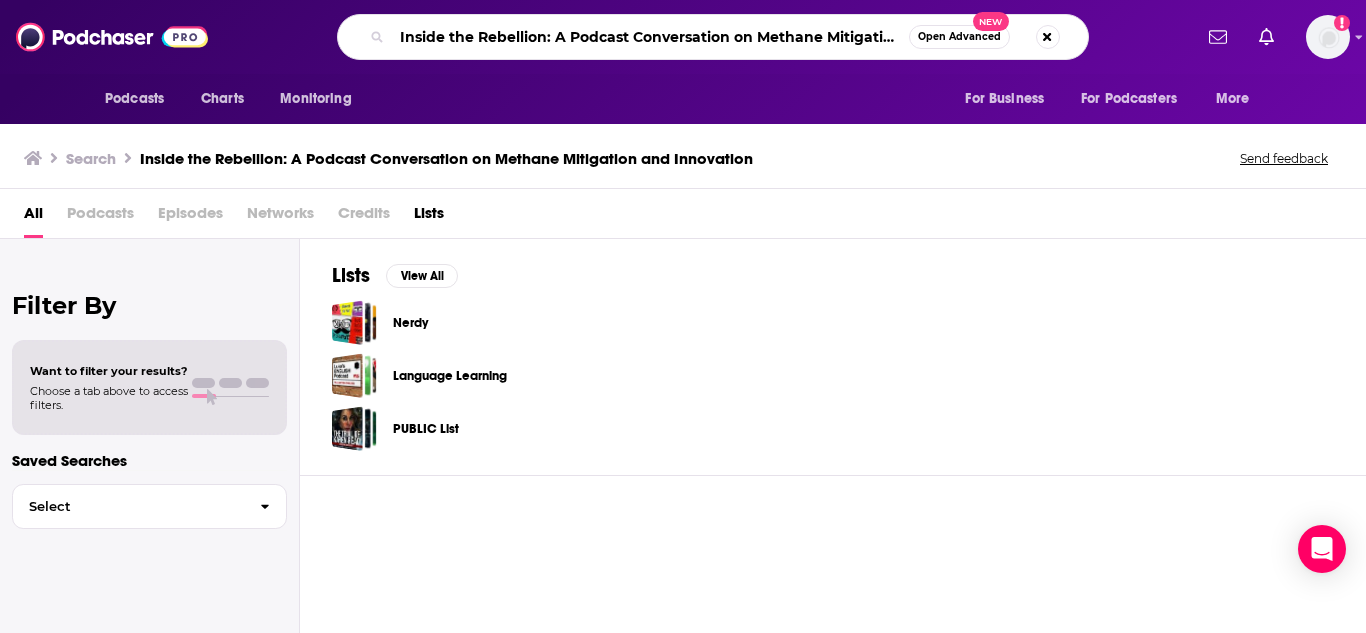 drag, startPoint x: 905, startPoint y: 38, endPoint x: 223, endPoint y: 54, distance: 682.1877 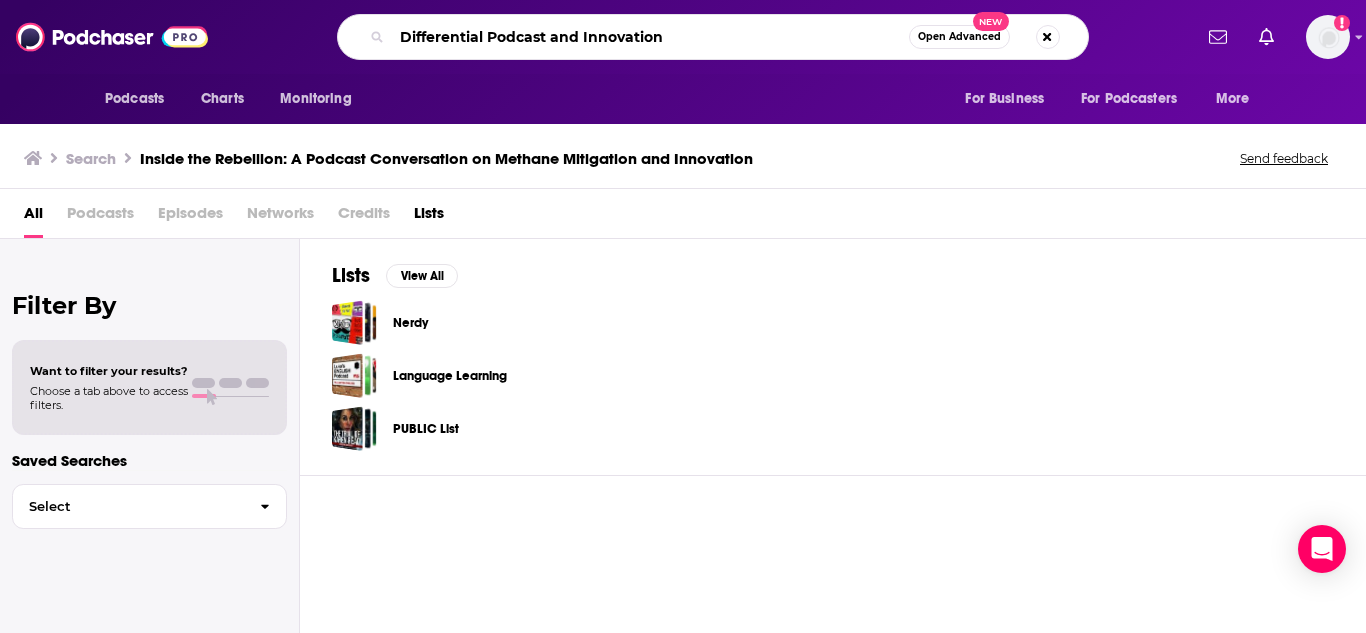 click on "Differential Podcast and Innovation" at bounding box center (650, 37) 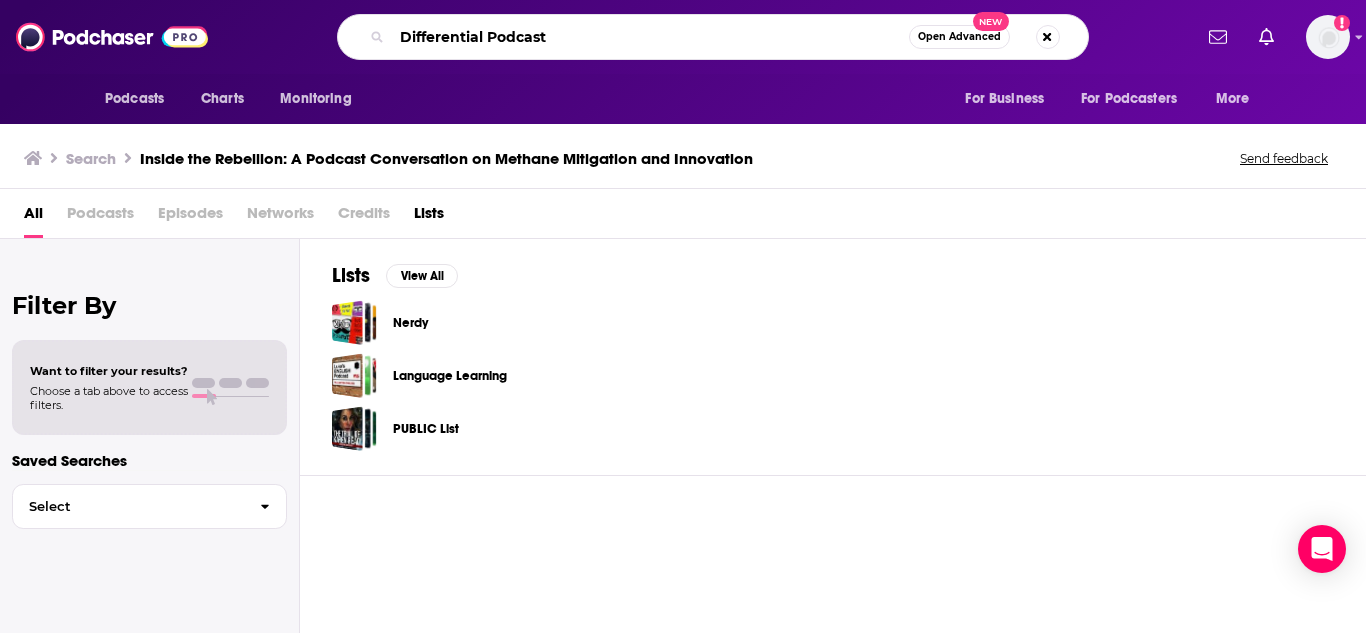 type on "Differential Podcast" 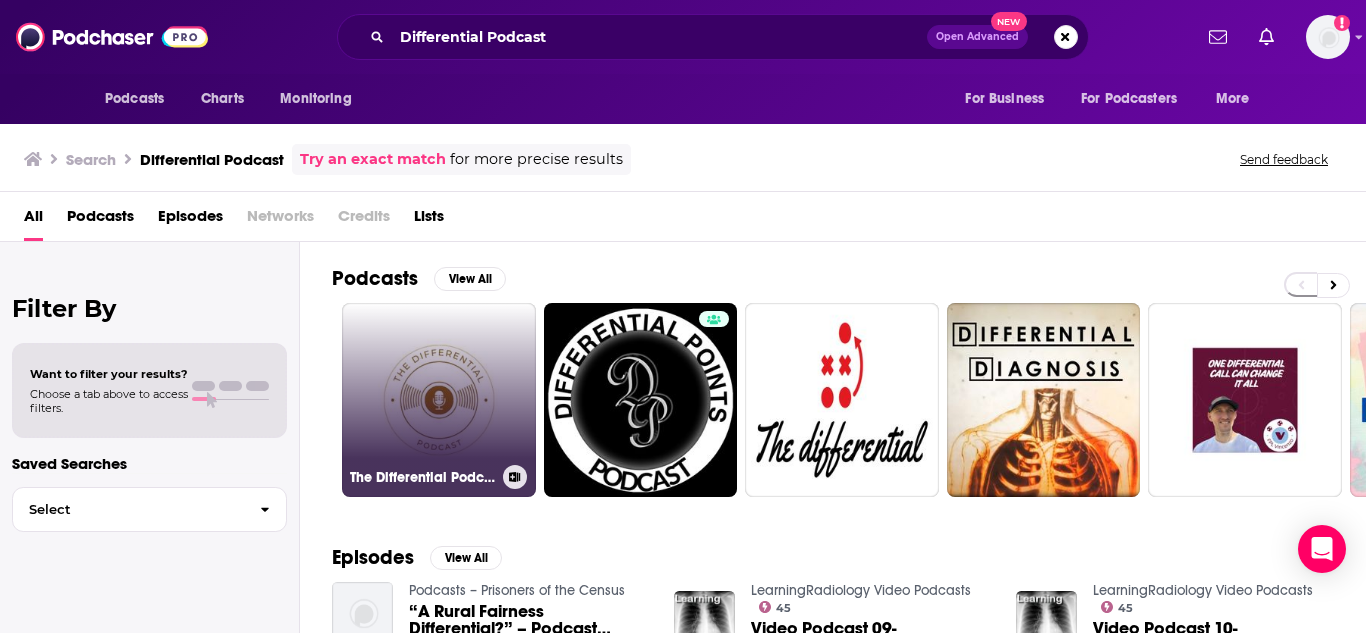 click on "The Differential Podcast" at bounding box center [439, 400] 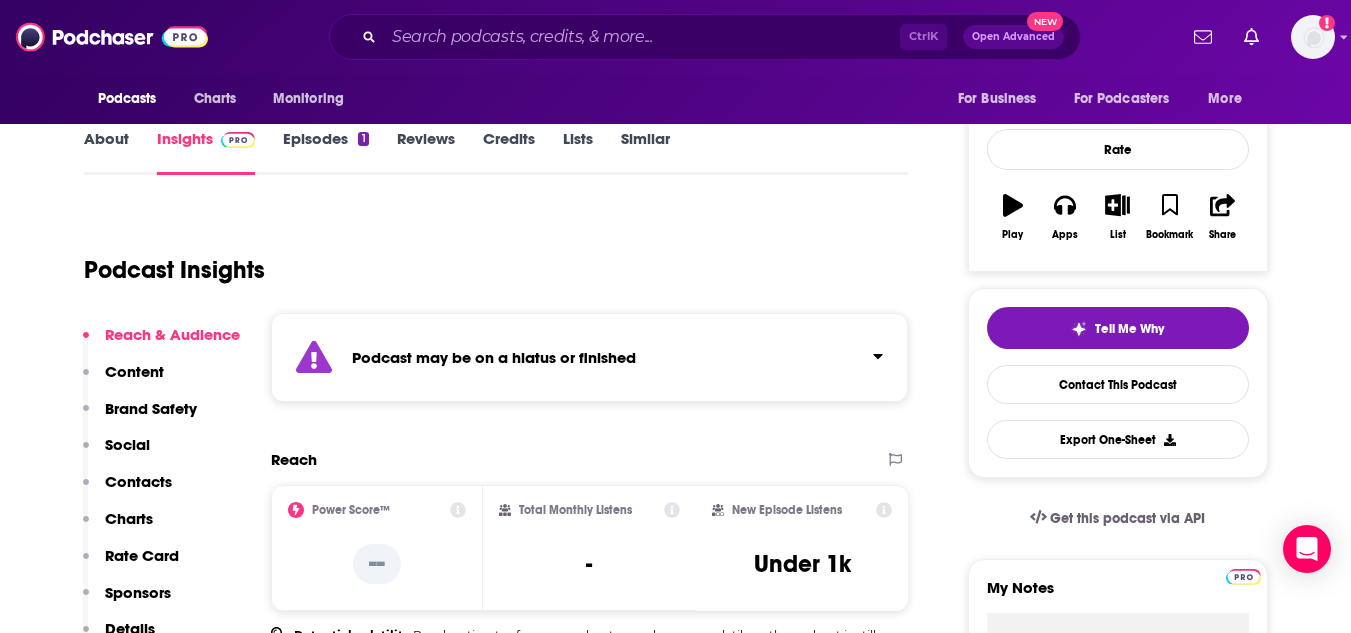 scroll, scrollTop: 300, scrollLeft: 0, axis: vertical 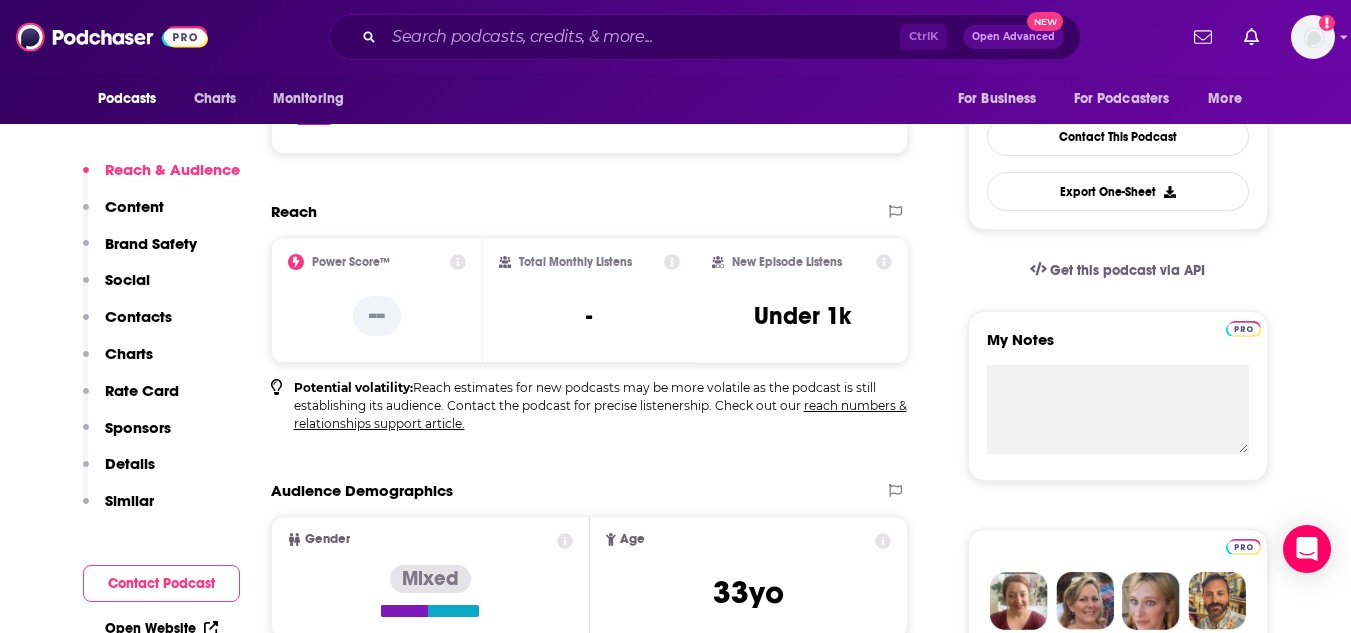 click on "Contacts" at bounding box center [138, 316] 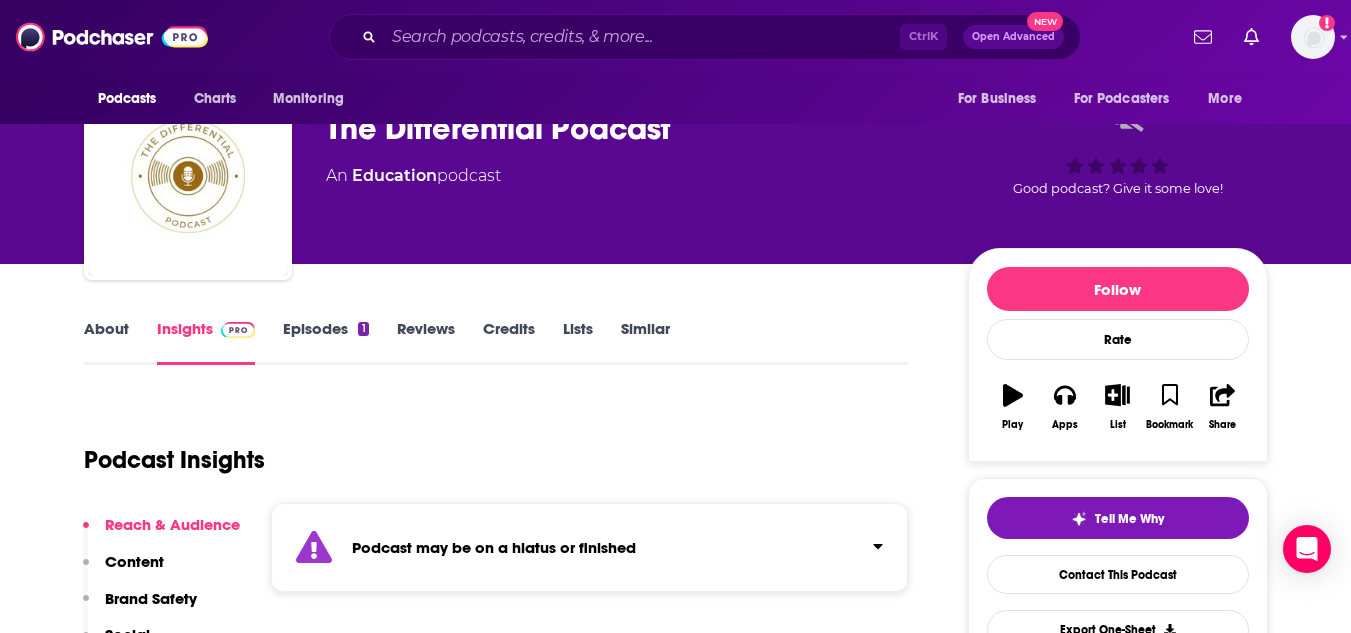 scroll, scrollTop: 0, scrollLeft: 0, axis: both 